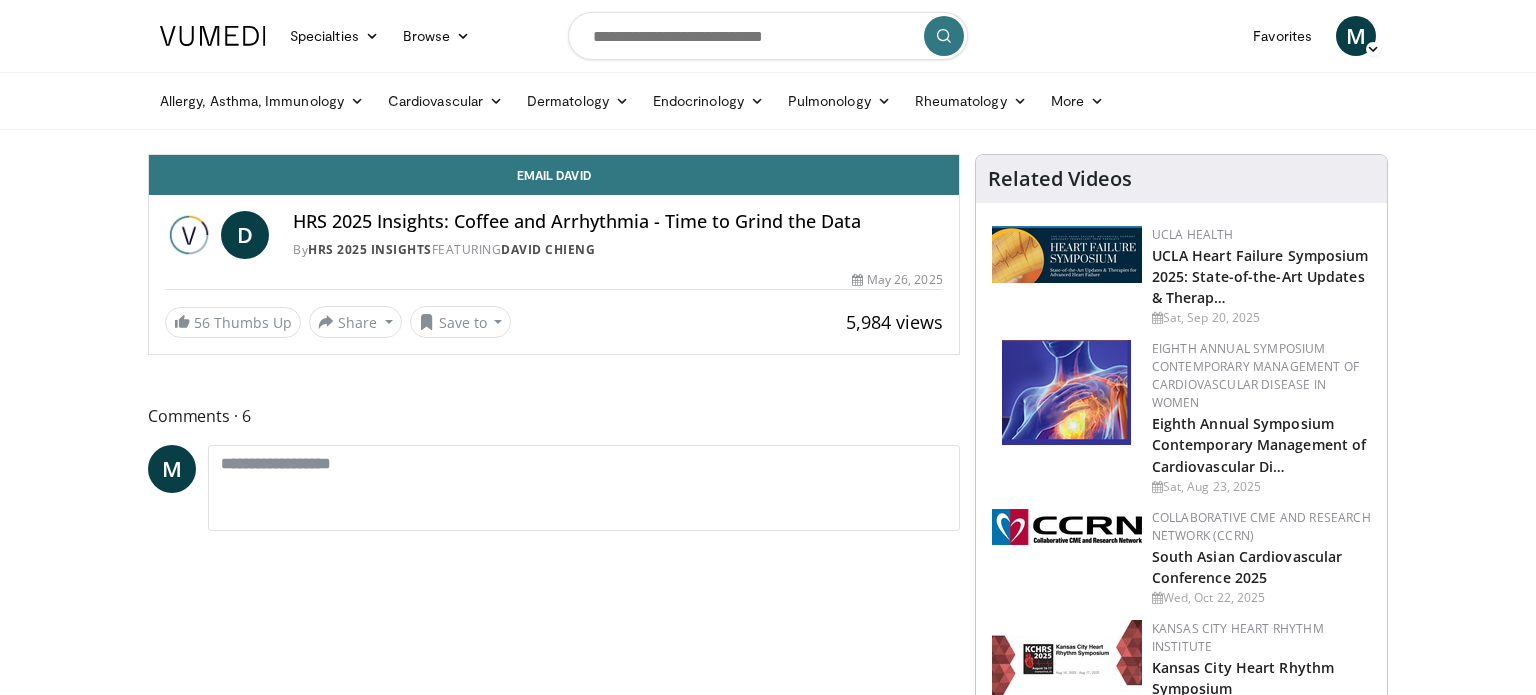 scroll, scrollTop: 0, scrollLeft: 0, axis: both 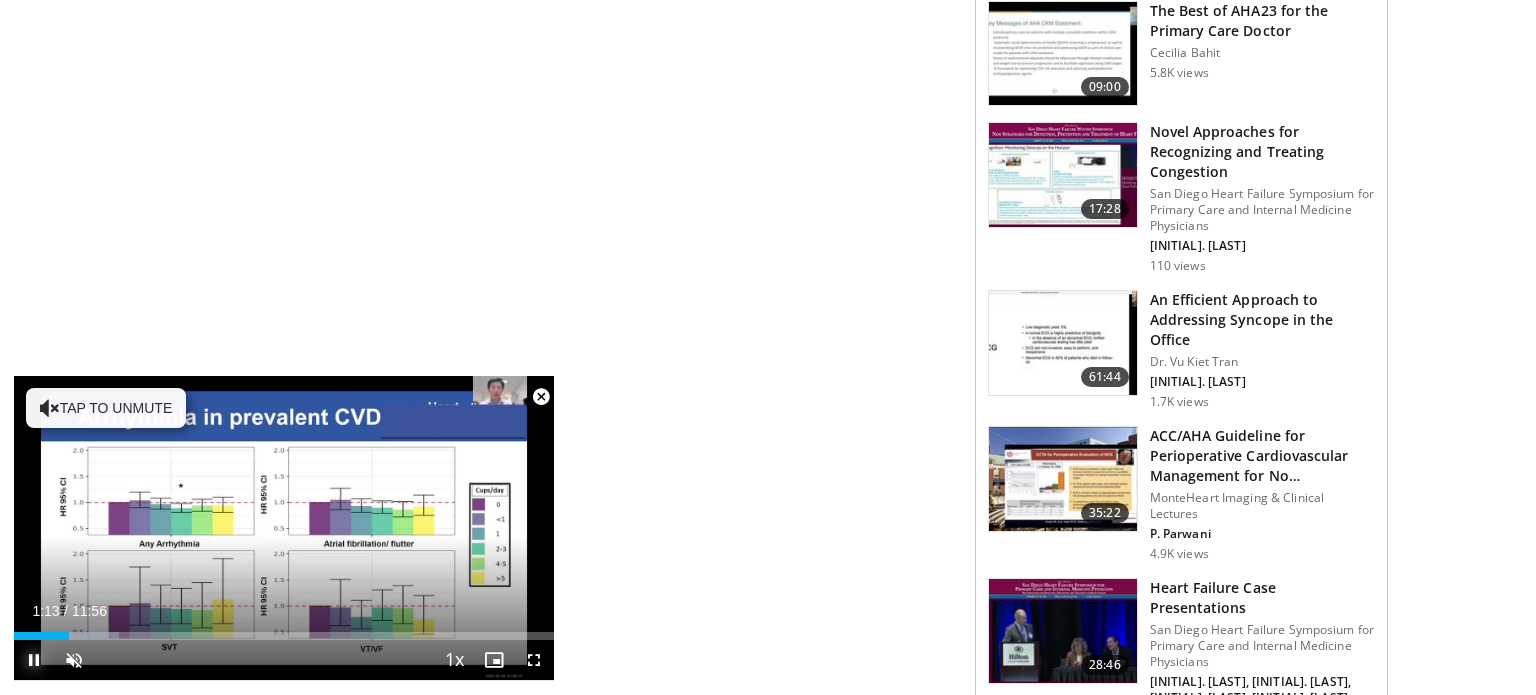 click at bounding box center (34, 660) 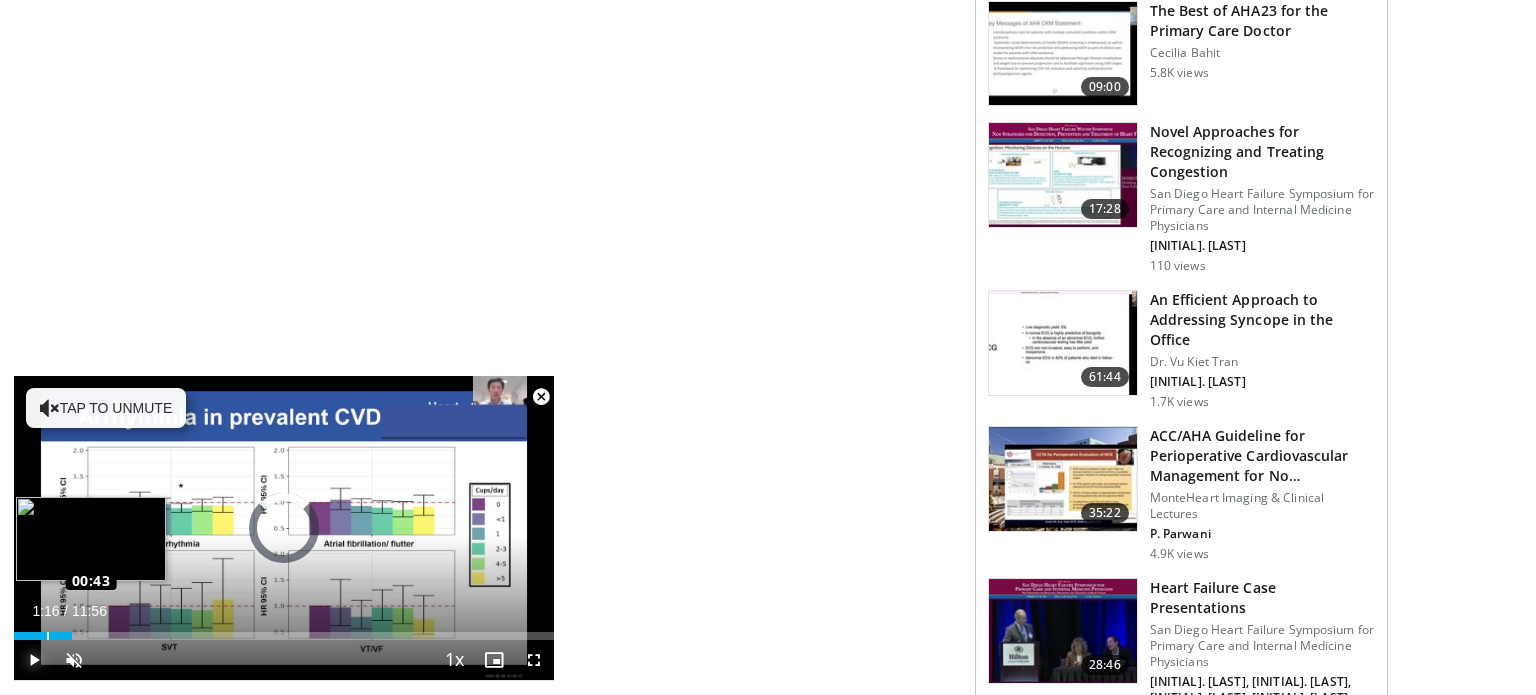 drag, startPoint x: 74, startPoint y: 634, endPoint x: 0, endPoint y: 675, distance: 84.59905 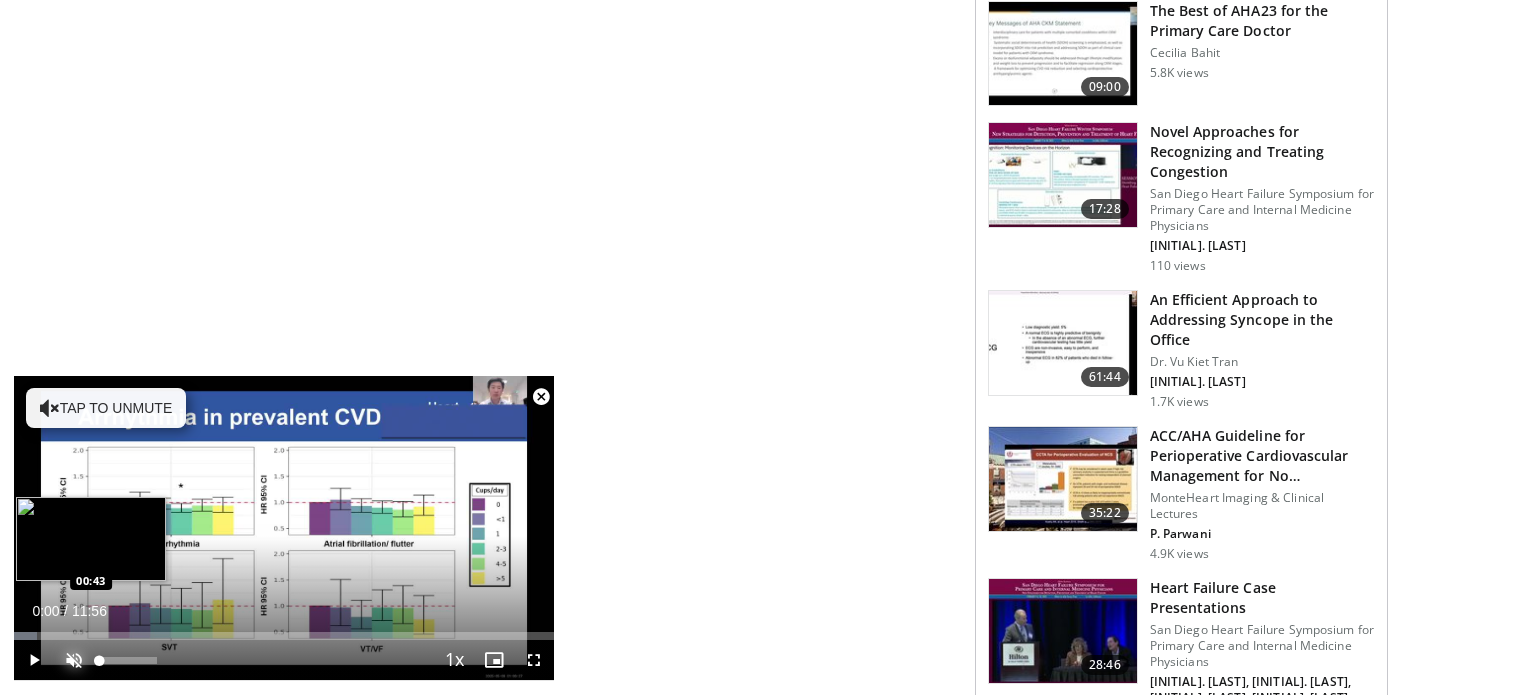 click at bounding box center (74, 660) 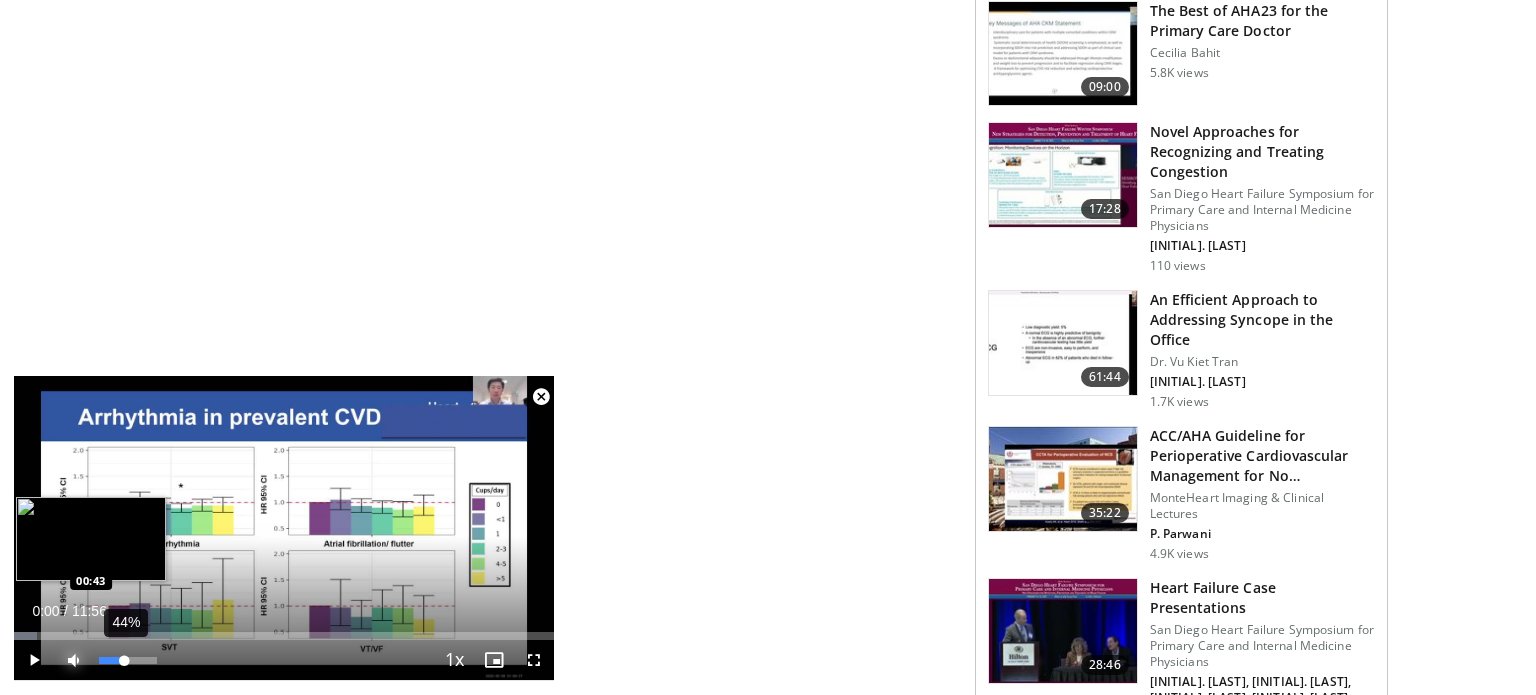 drag, startPoint x: 158, startPoint y: 663, endPoint x: 124, endPoint y: 670, distance: 34.713108 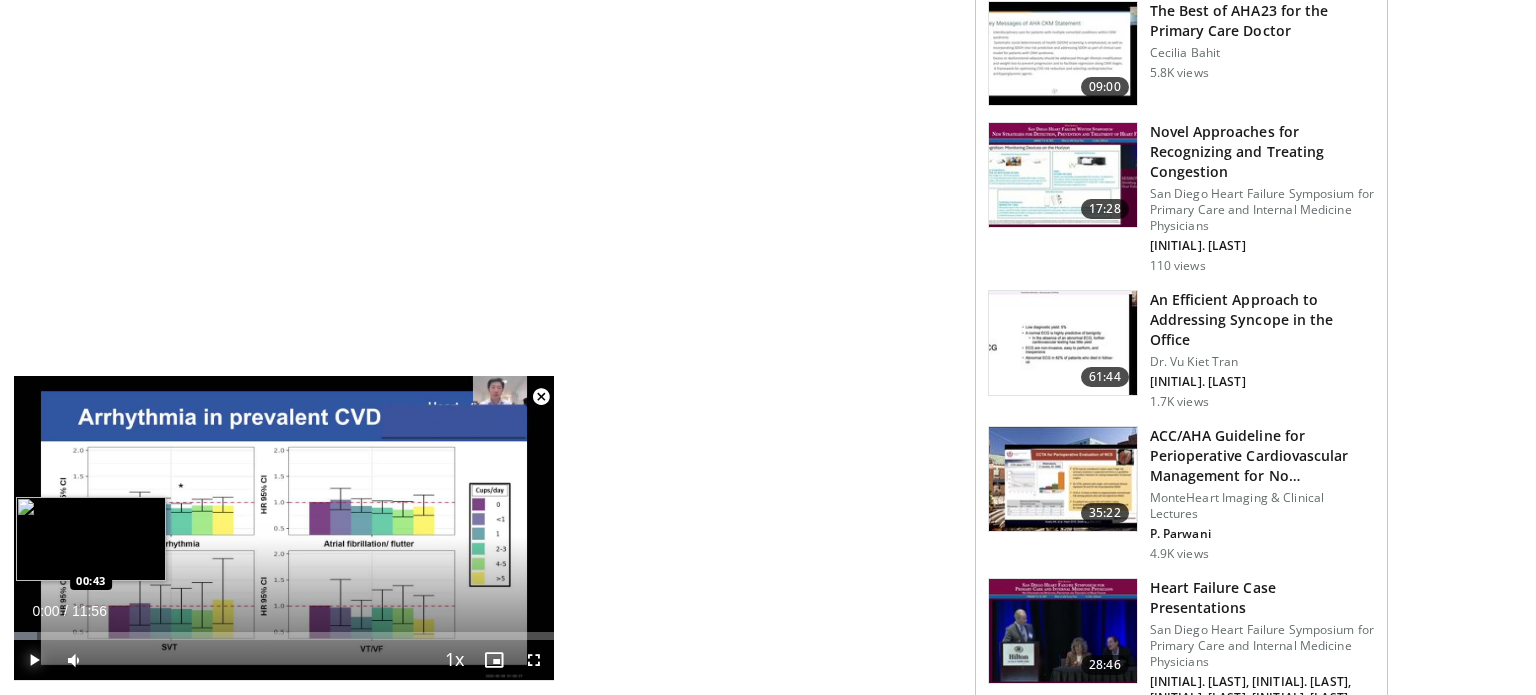 click at bounding box center [34, 660] 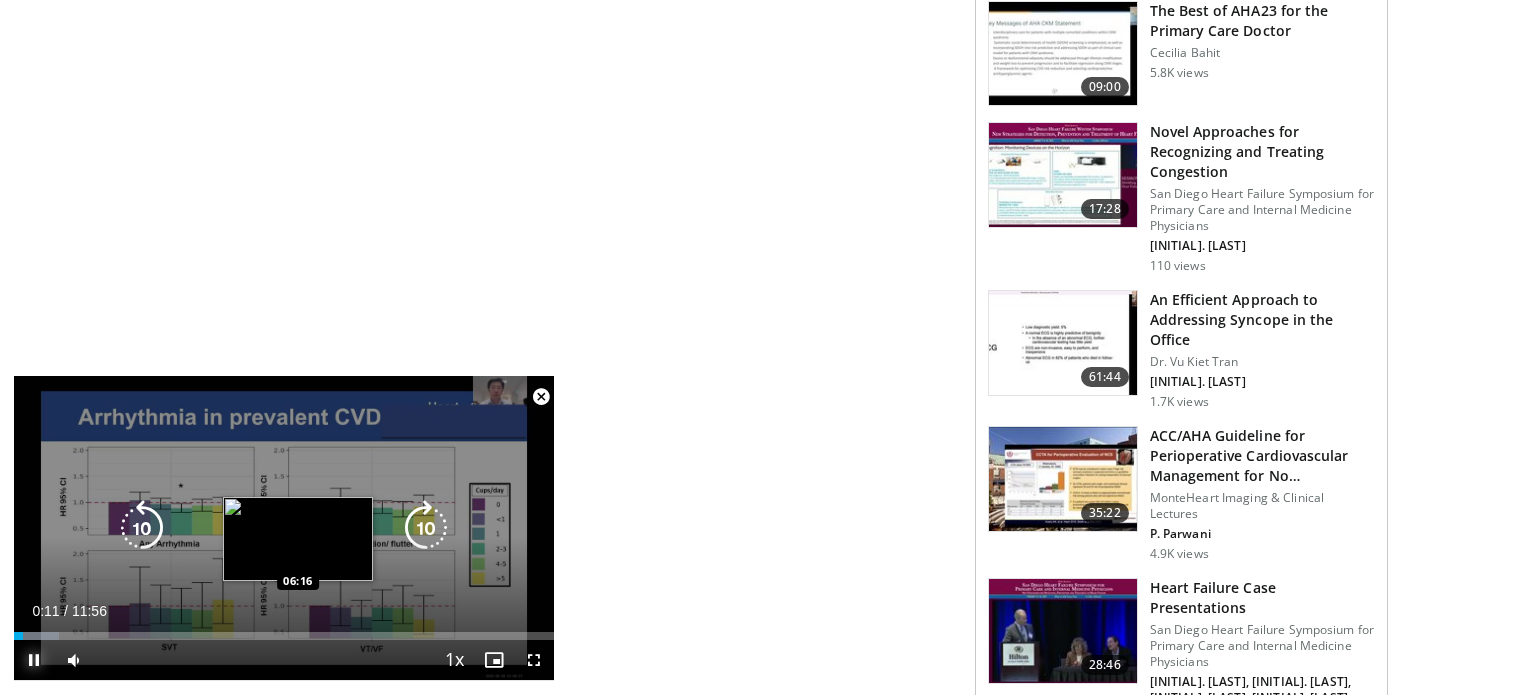 drag, startPoint x: 17, startPoint y: 640, endPoint x: 53, endPoint y: 645, distance: 36.345562 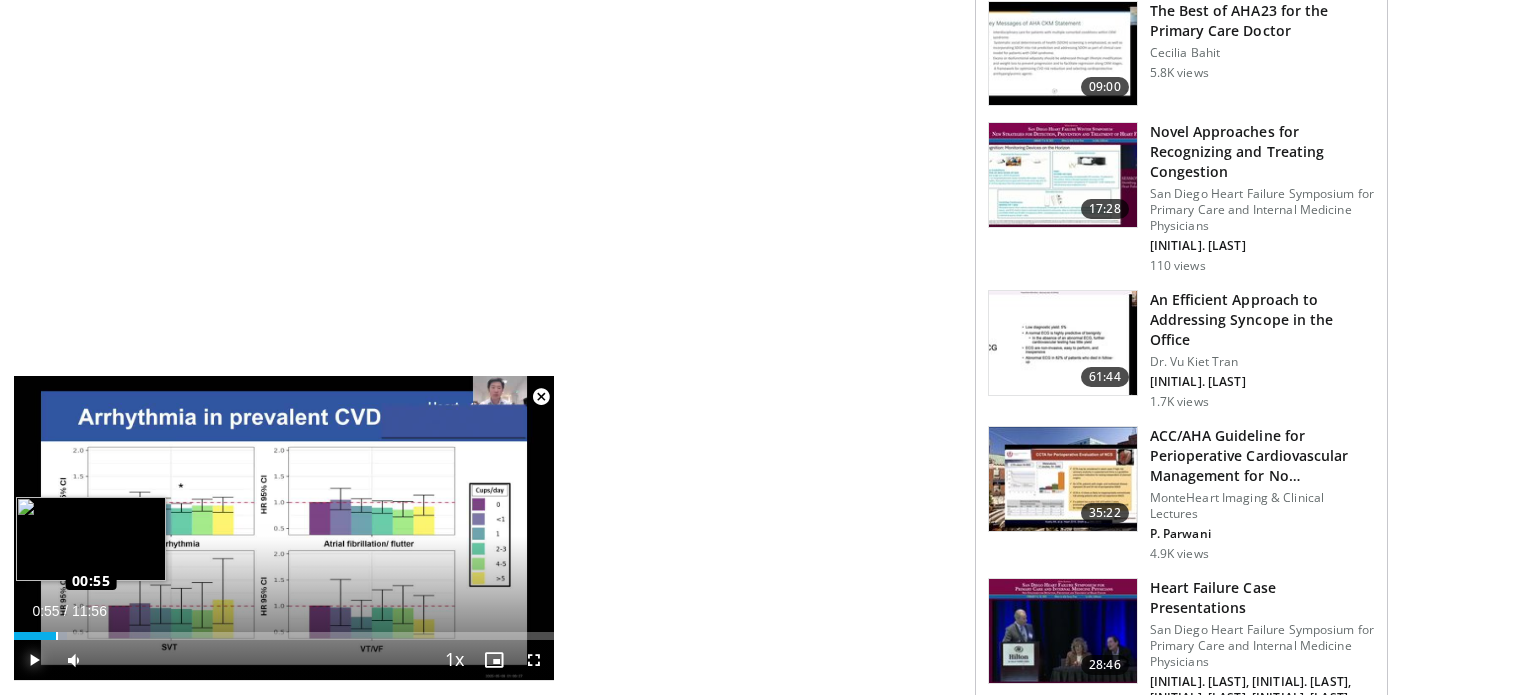 drag, startPoint x: 23, startPoint y: 635, endPoint x: 55, endPoint y: 638, distance: 32.140316 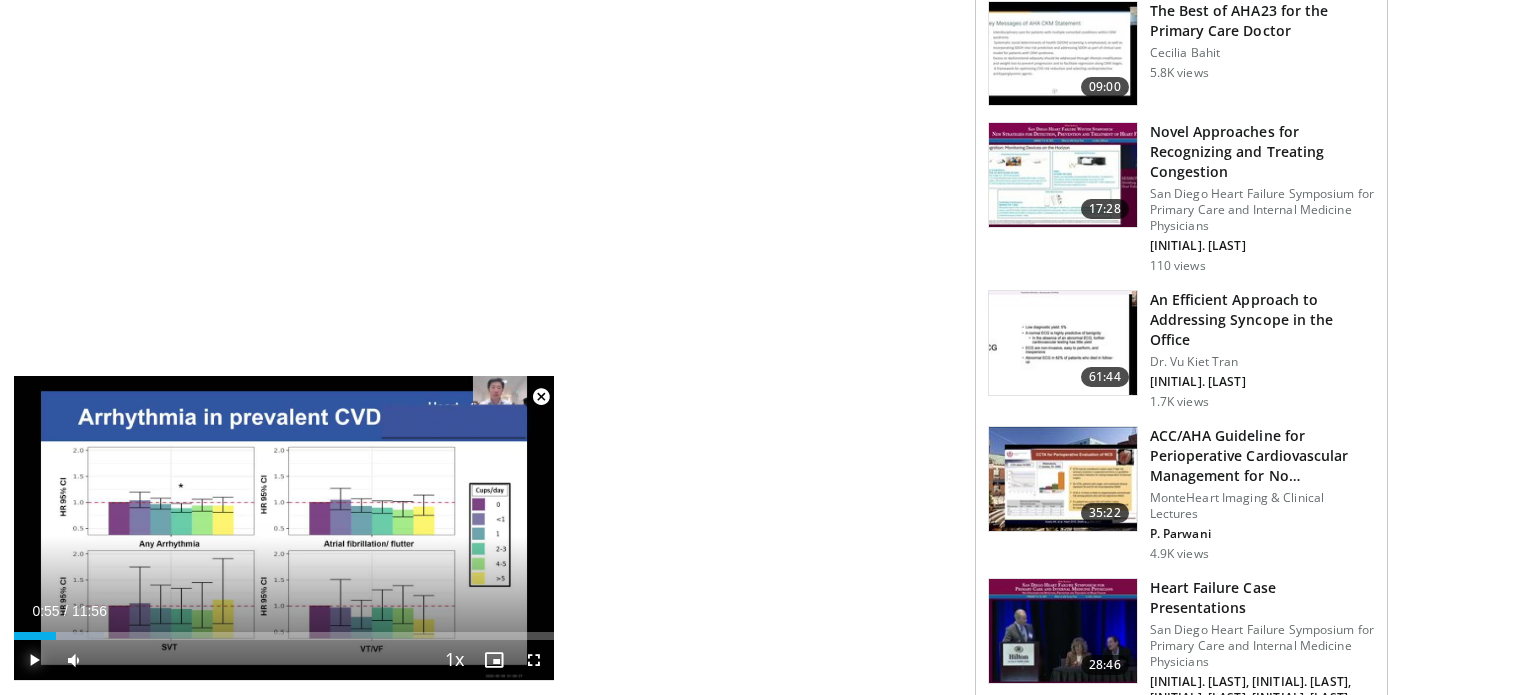 click at bounding box center [34, 660] 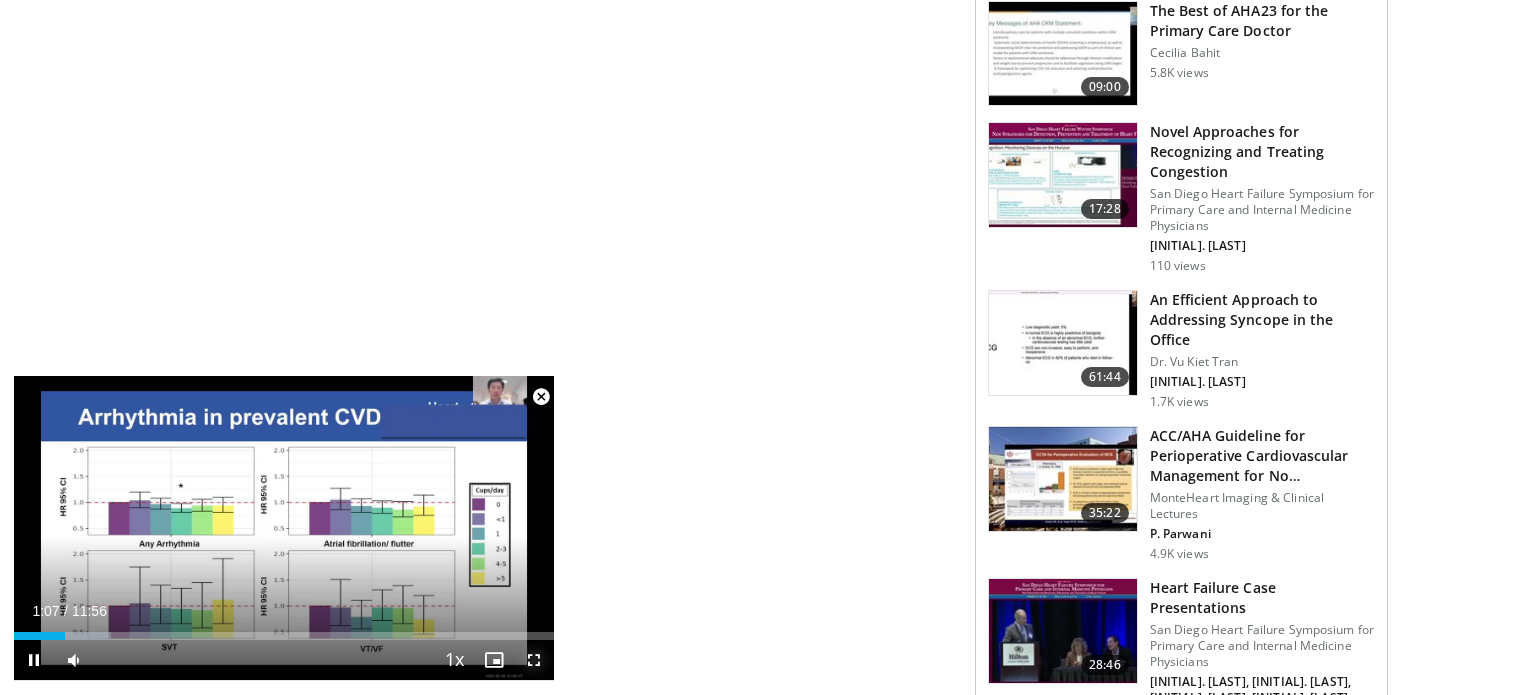 click at bounding box center (534, 660) 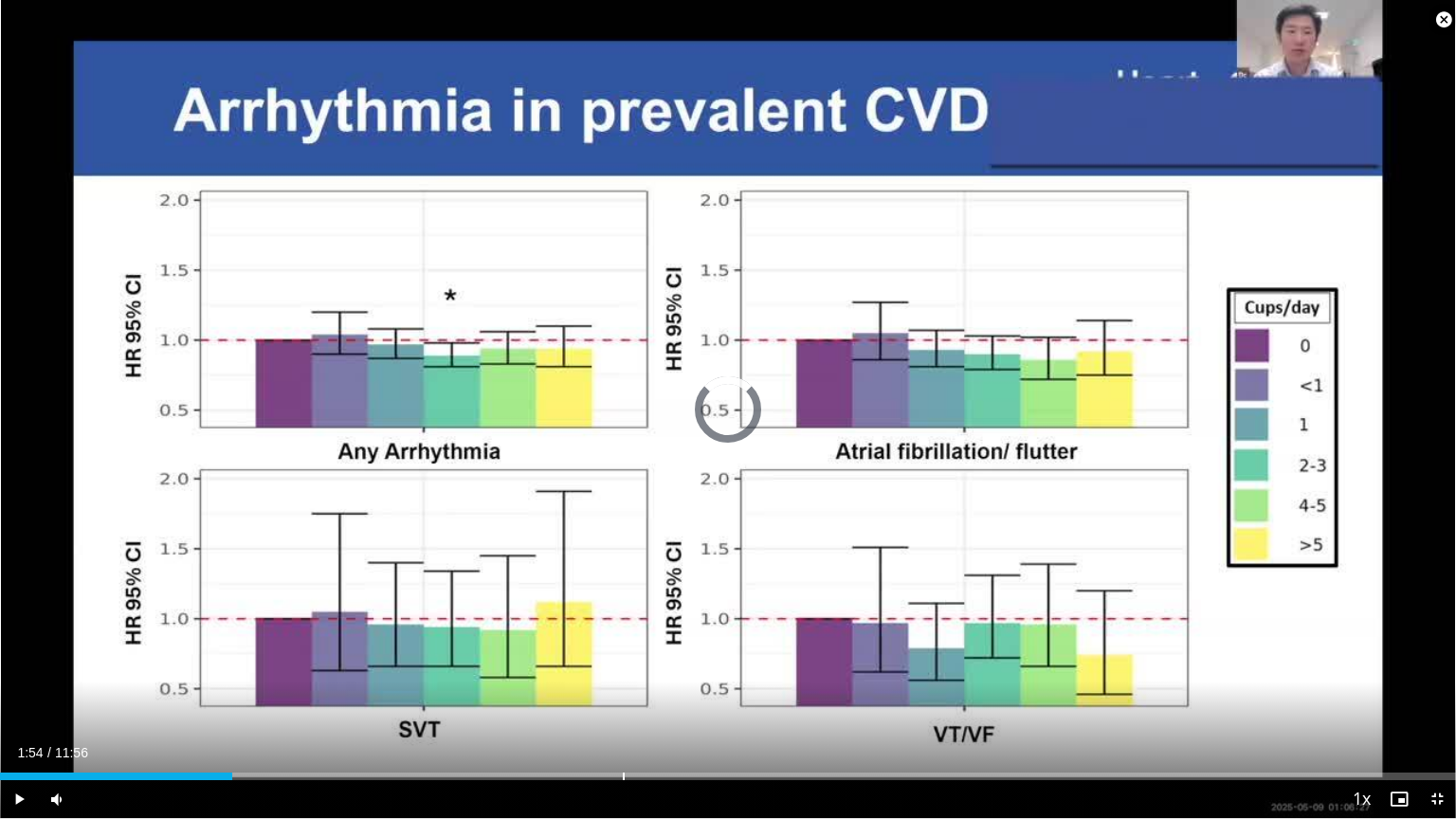 drag, startPoint x: 214, startPoint y: 774, endPoint x: 624, endPoint y: 759, distance: 410.2743 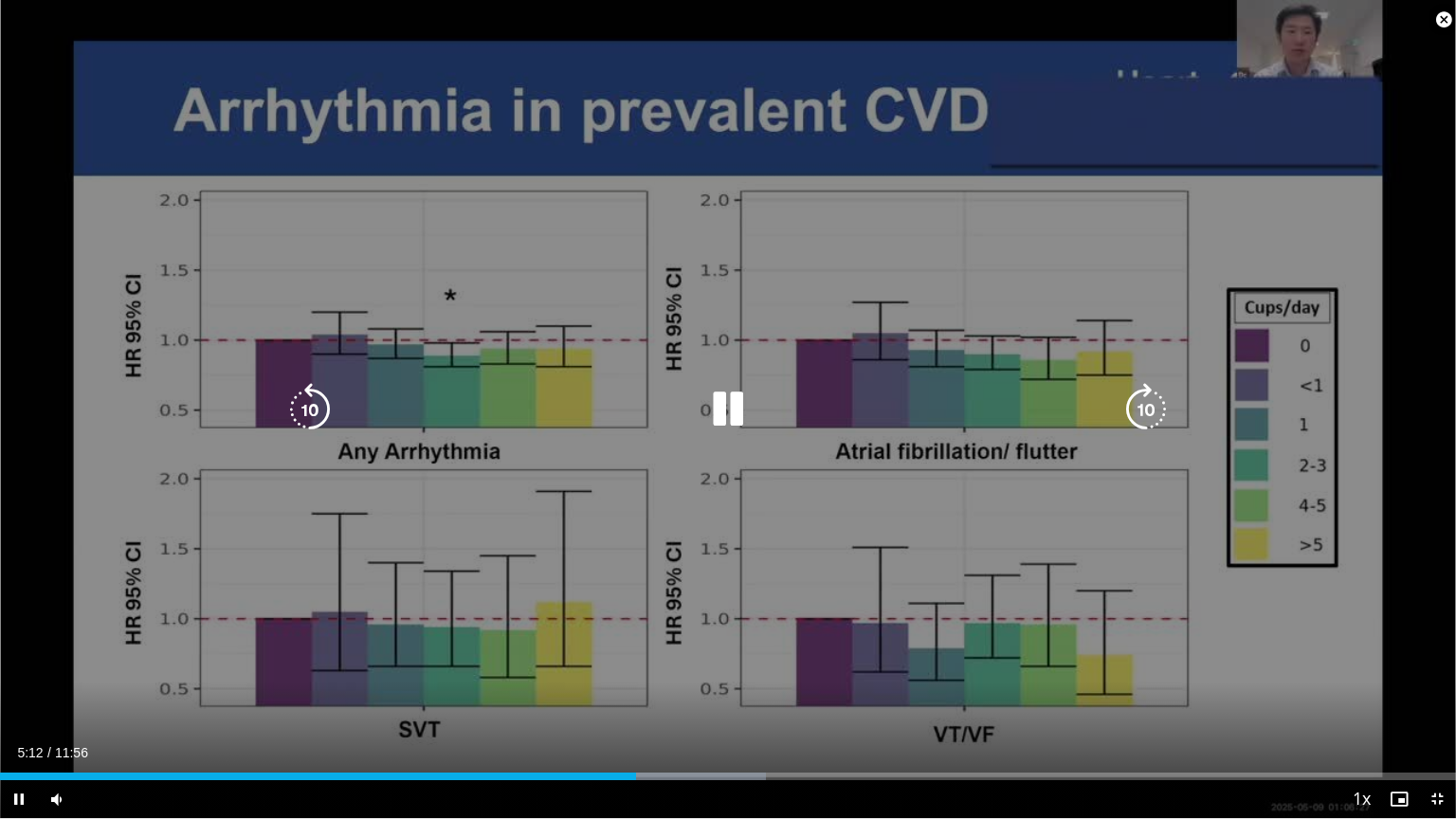 click on "10 seconds
Tap to unmute" at bounding box center (728, 409) 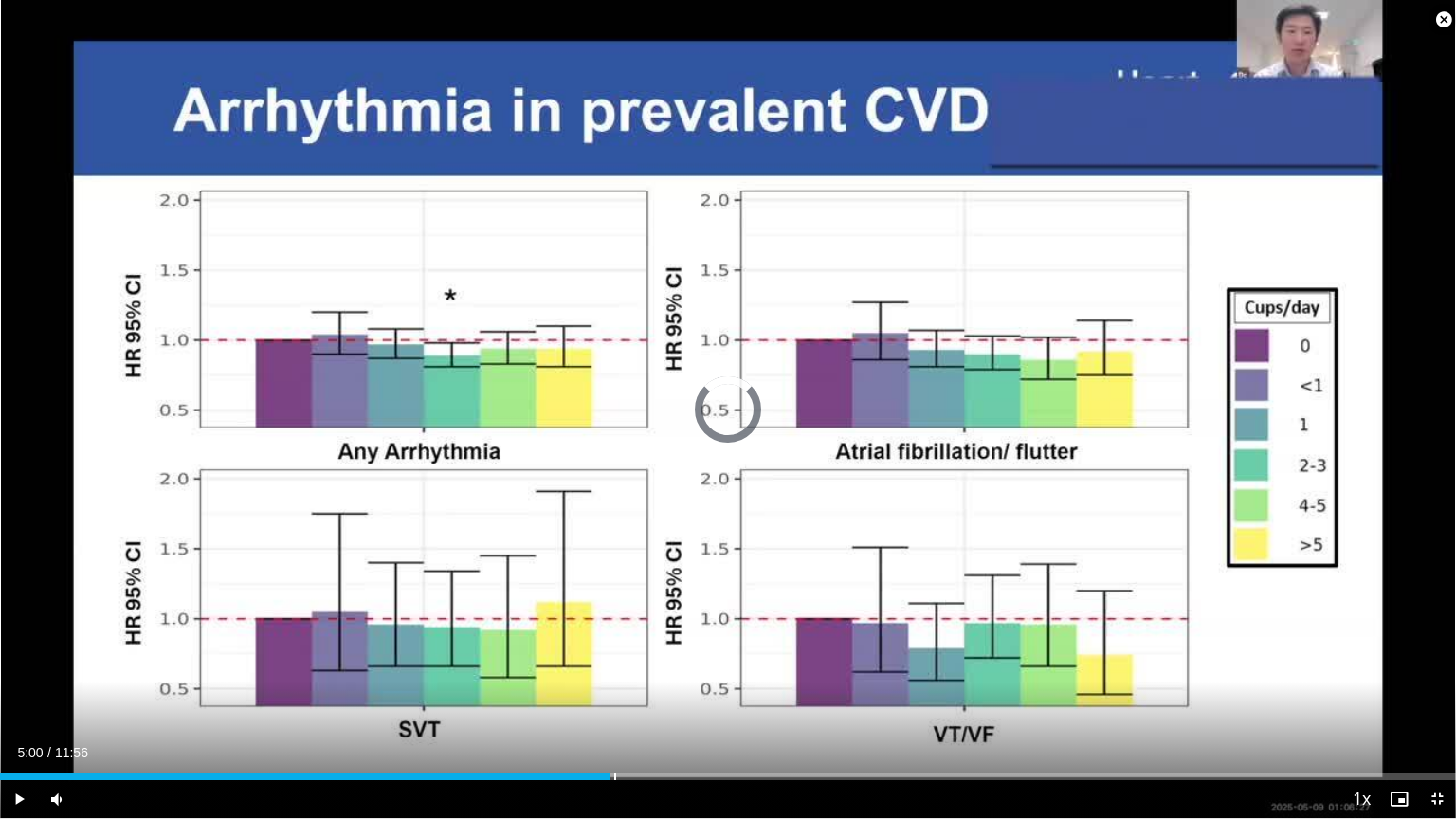 drag, startPoint x: 635, startPoint y: 776, endPoint x: 534, endPoint y: 780, distance: 101.07918 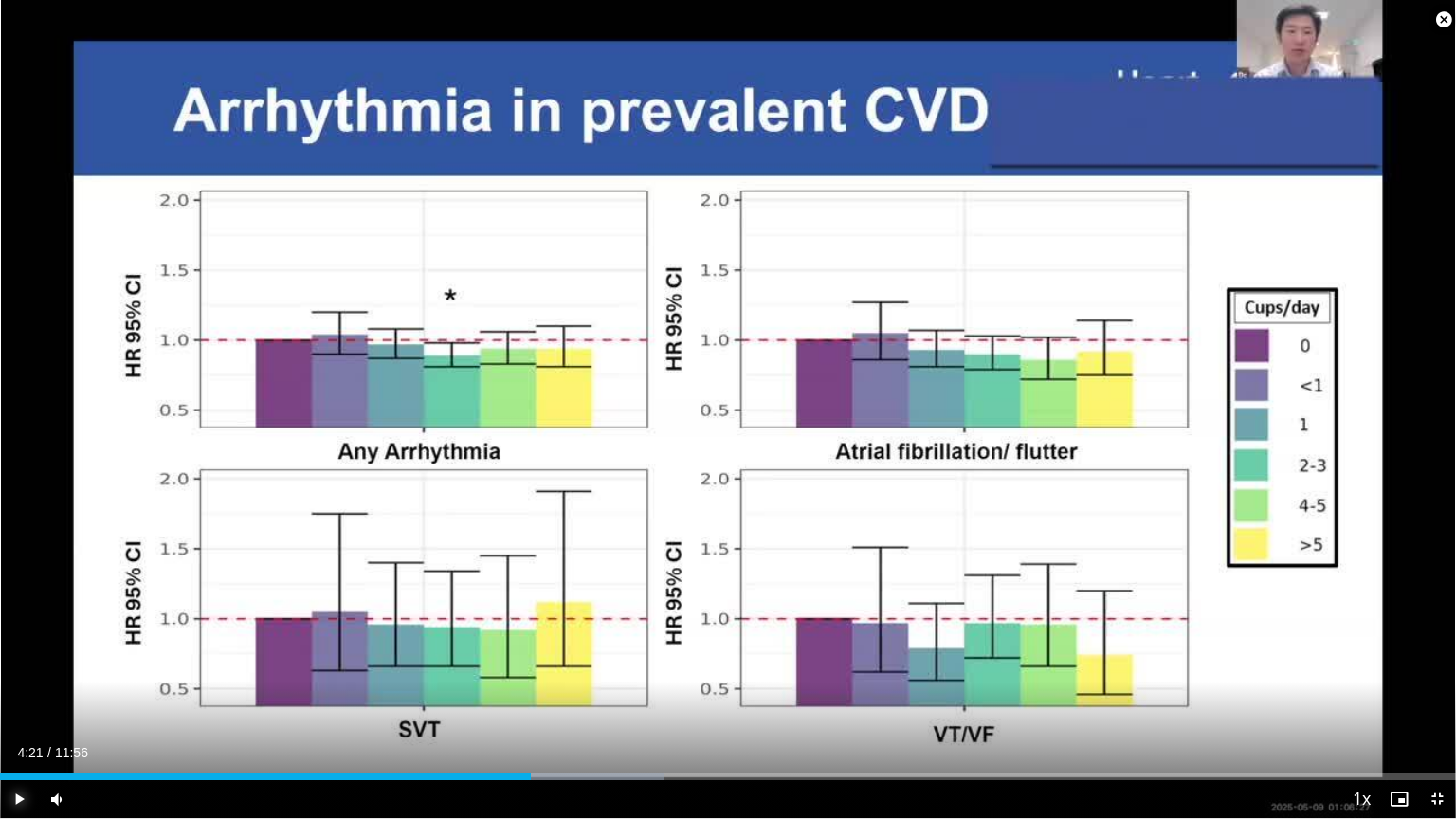 click at bounding box center [19, 799] 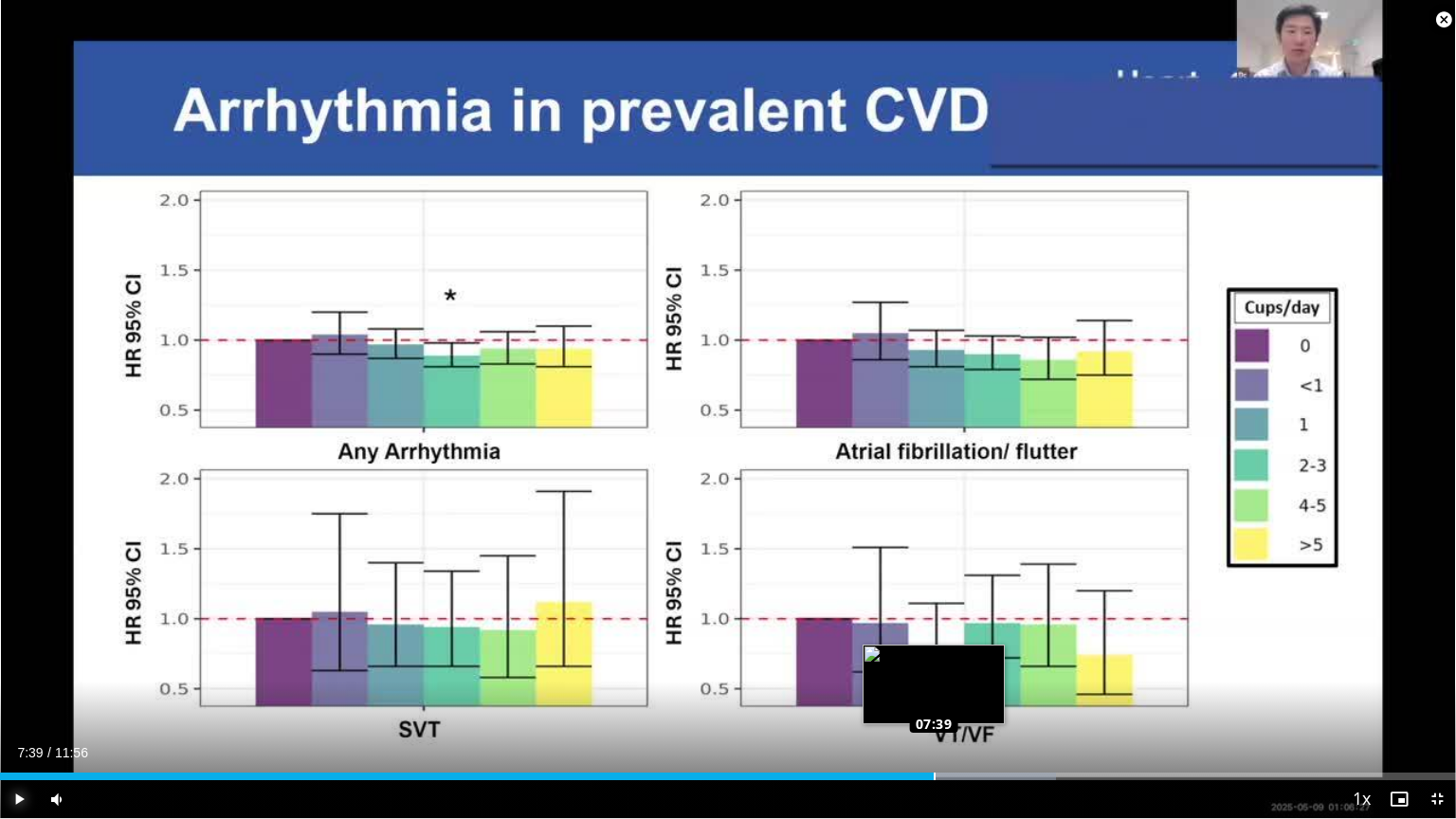 drag, startPoint x: 786, startPoint y: 775, endPoint x: 934, endPoint y: 765, distance: 148.33745 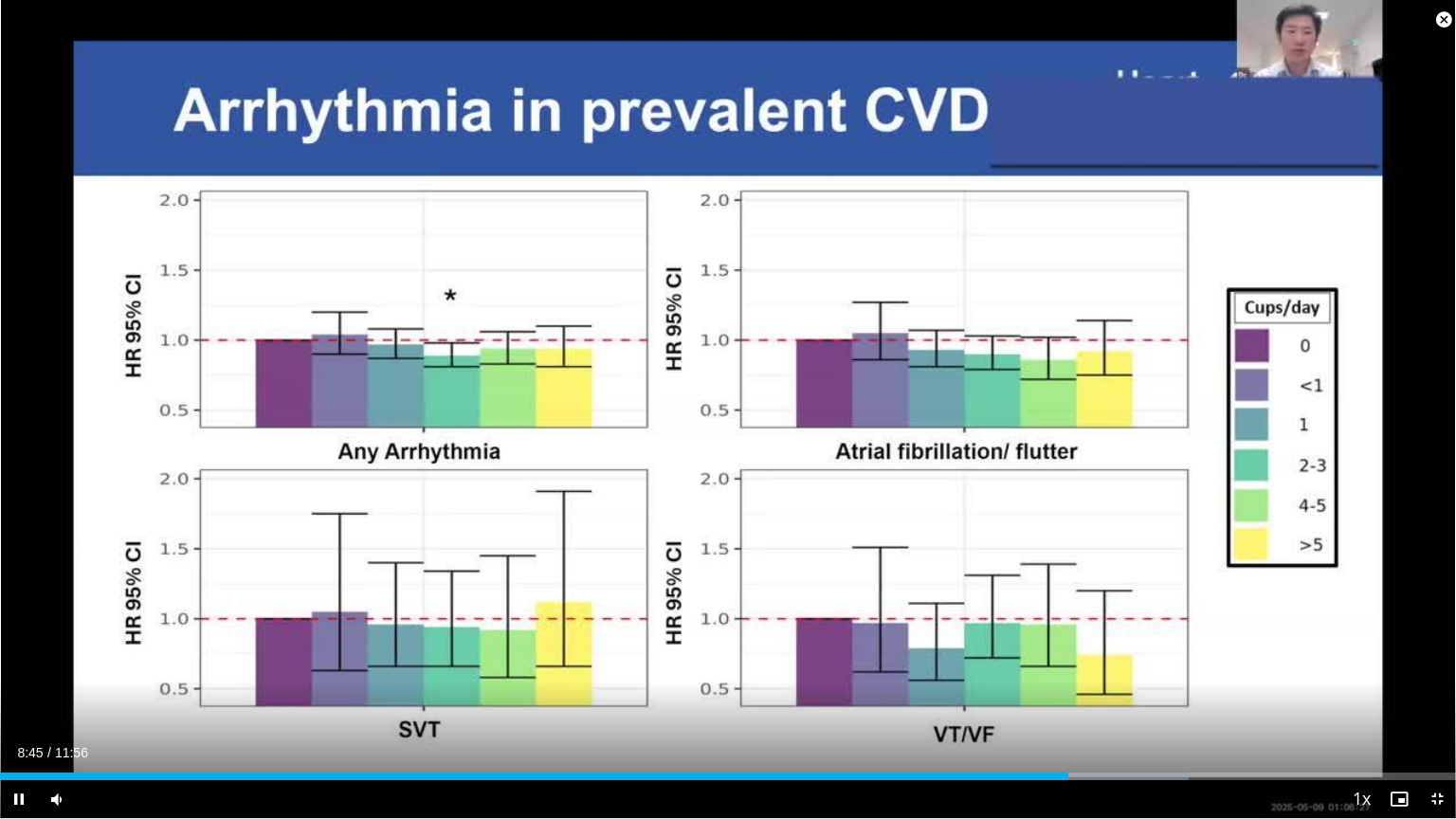 drag, startPoint x: 1058, startPoint y: 781, endPoint x: 1161, endPoint y: 757, distance: 105.75916 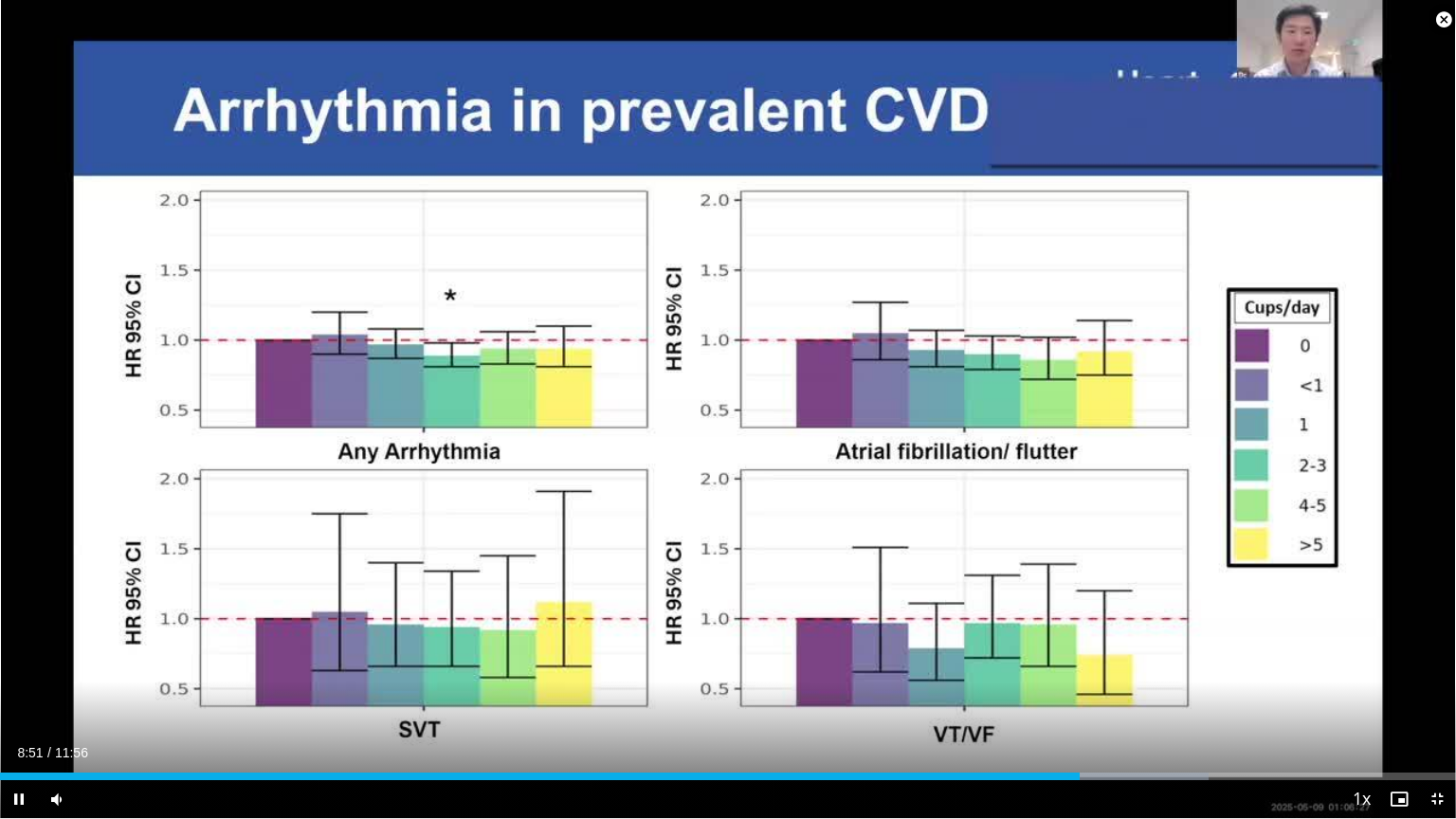 drag, startPoint x: 1063, startPoint y: 776, endPoint x: 1272, endPoint y: 757, distance: 209.86186 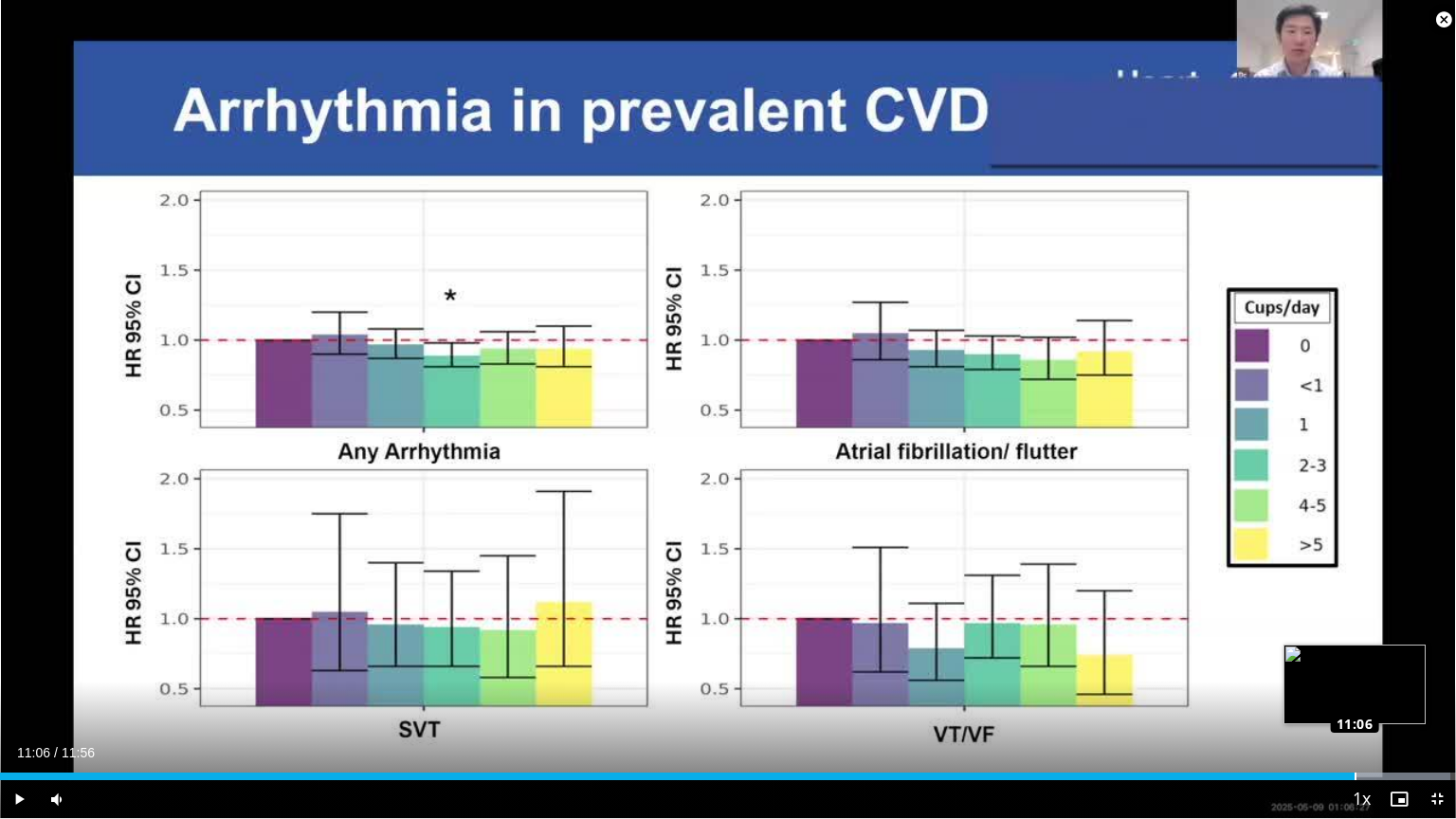 drag, startPoint x: 1067, startPoint y: 779, endPoint x: 1355, endPoint y: 778, distance: 288.00174 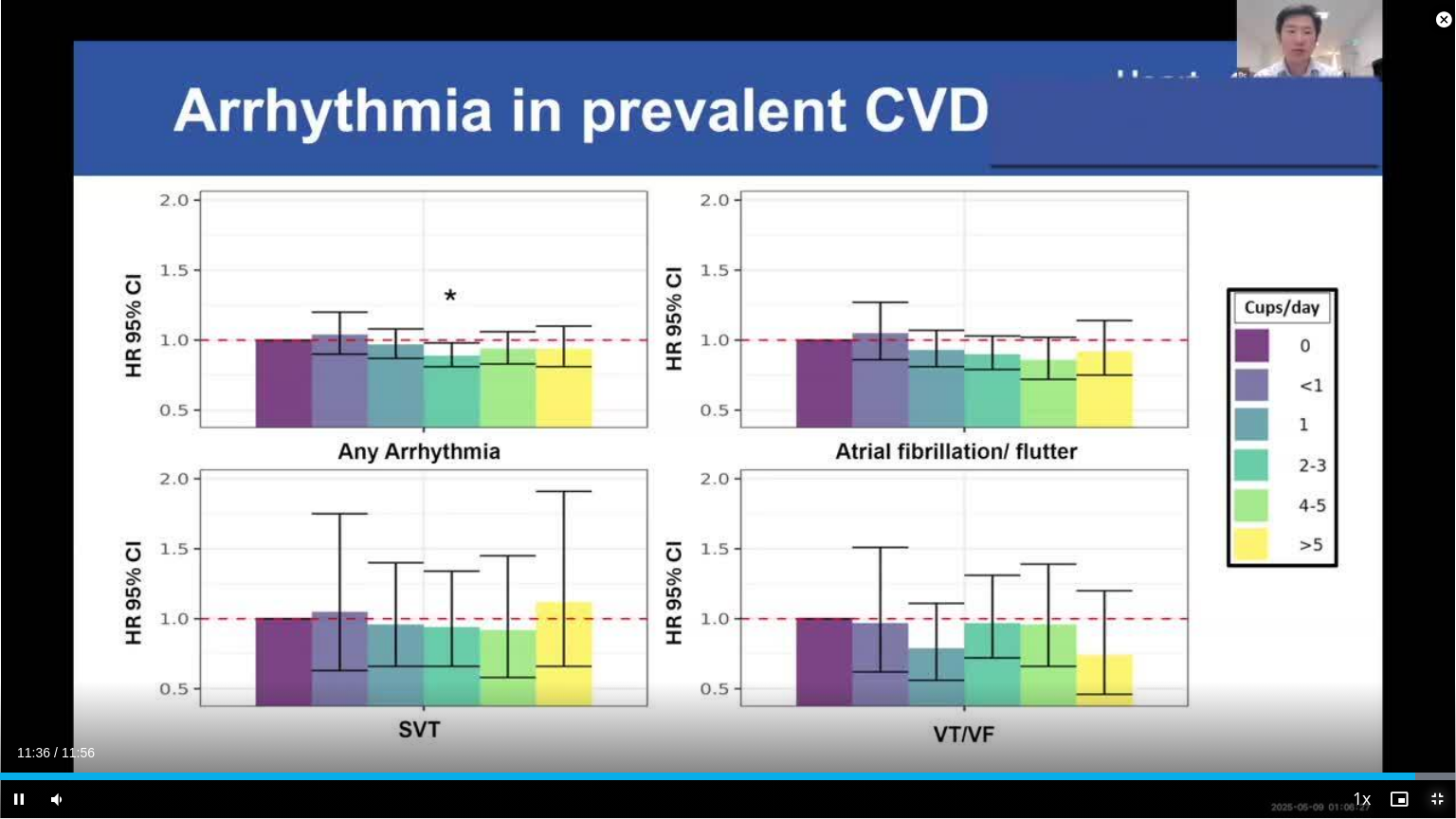 click at bounding box center (1437, 799) 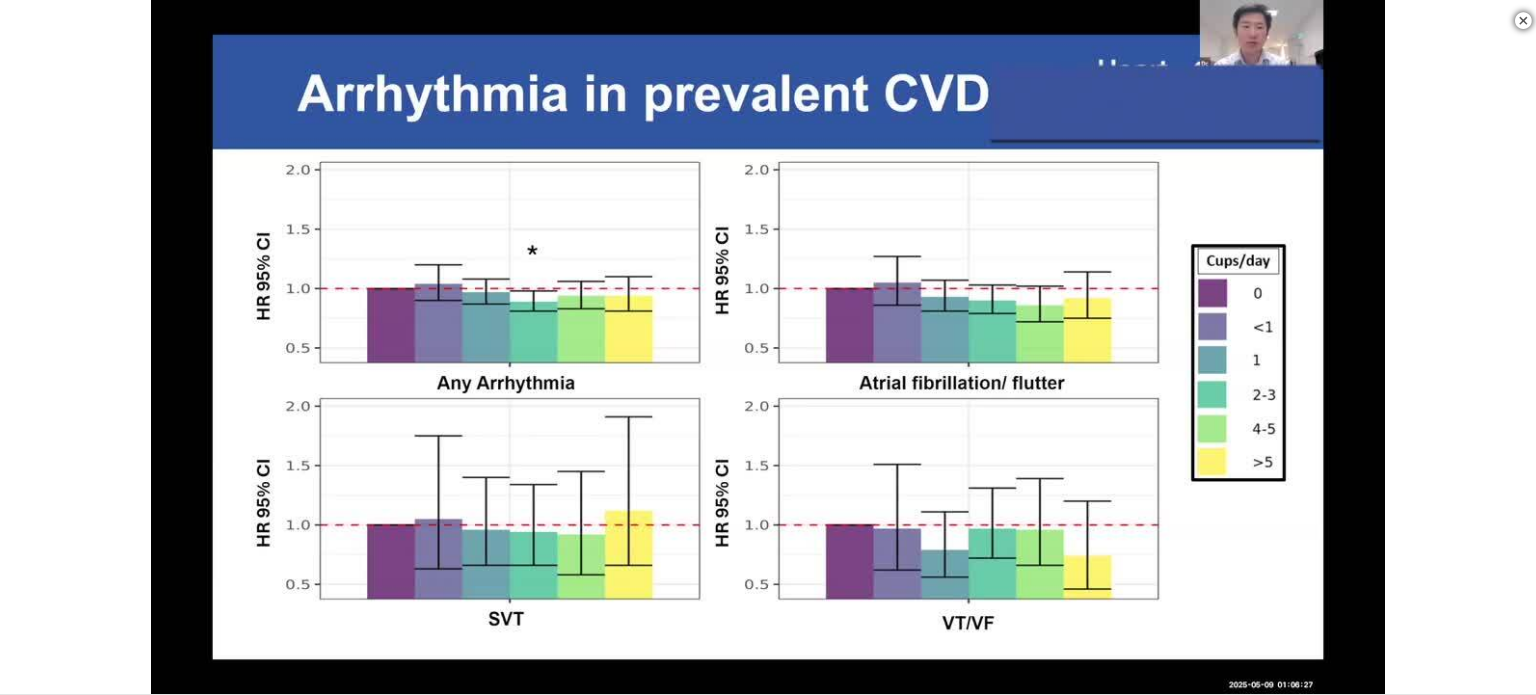scroll, scrollTop: 2848, scrollLeft: 0, axis: vertical 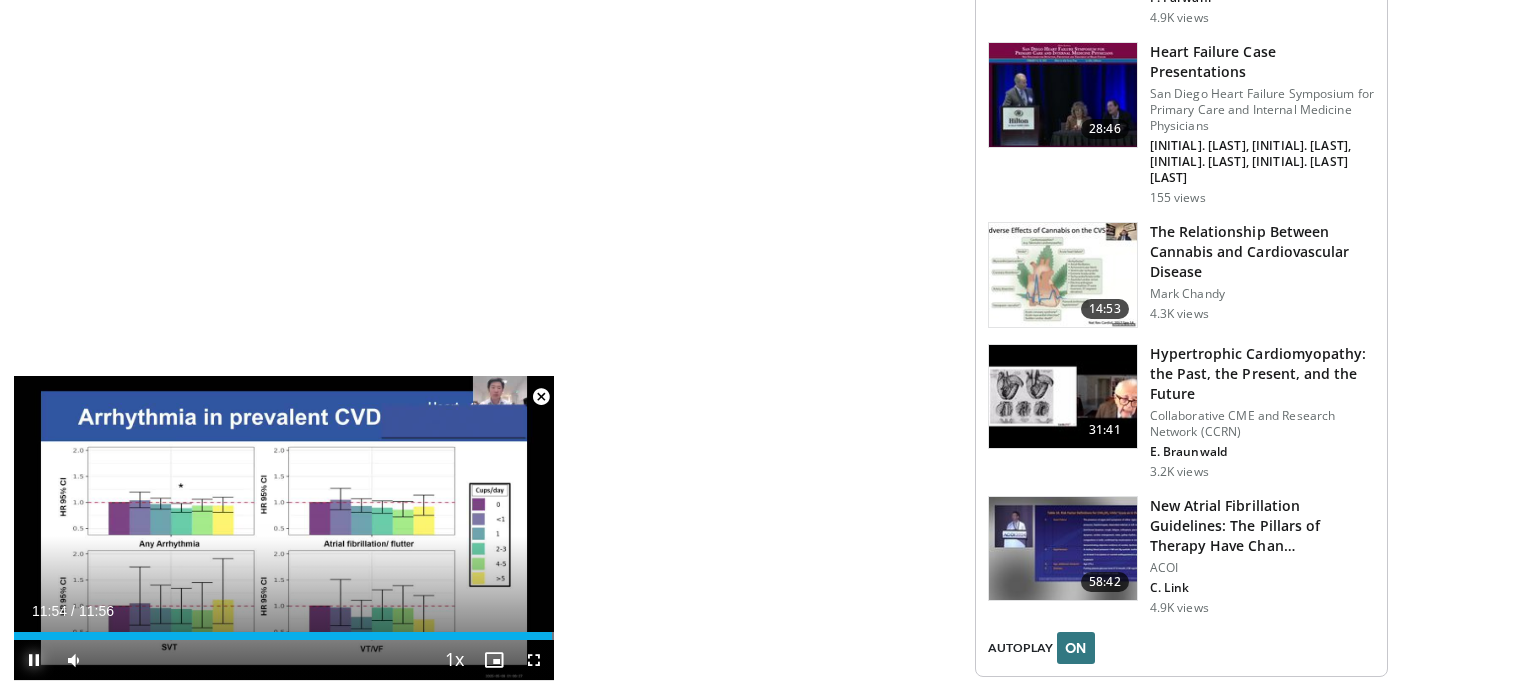click at bounding box center (34, 660) 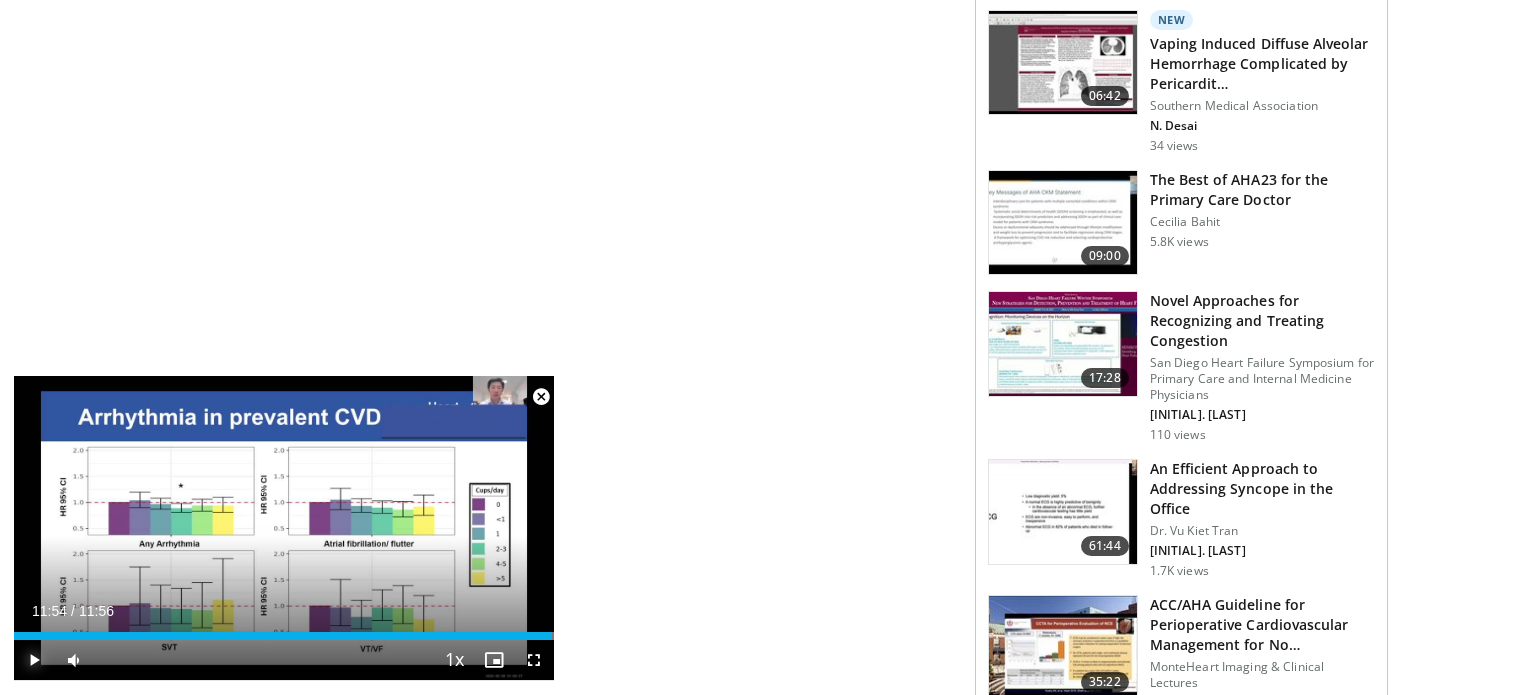 scroll, scrollTop: 2140, scrollLeft: 0, axis: vertical 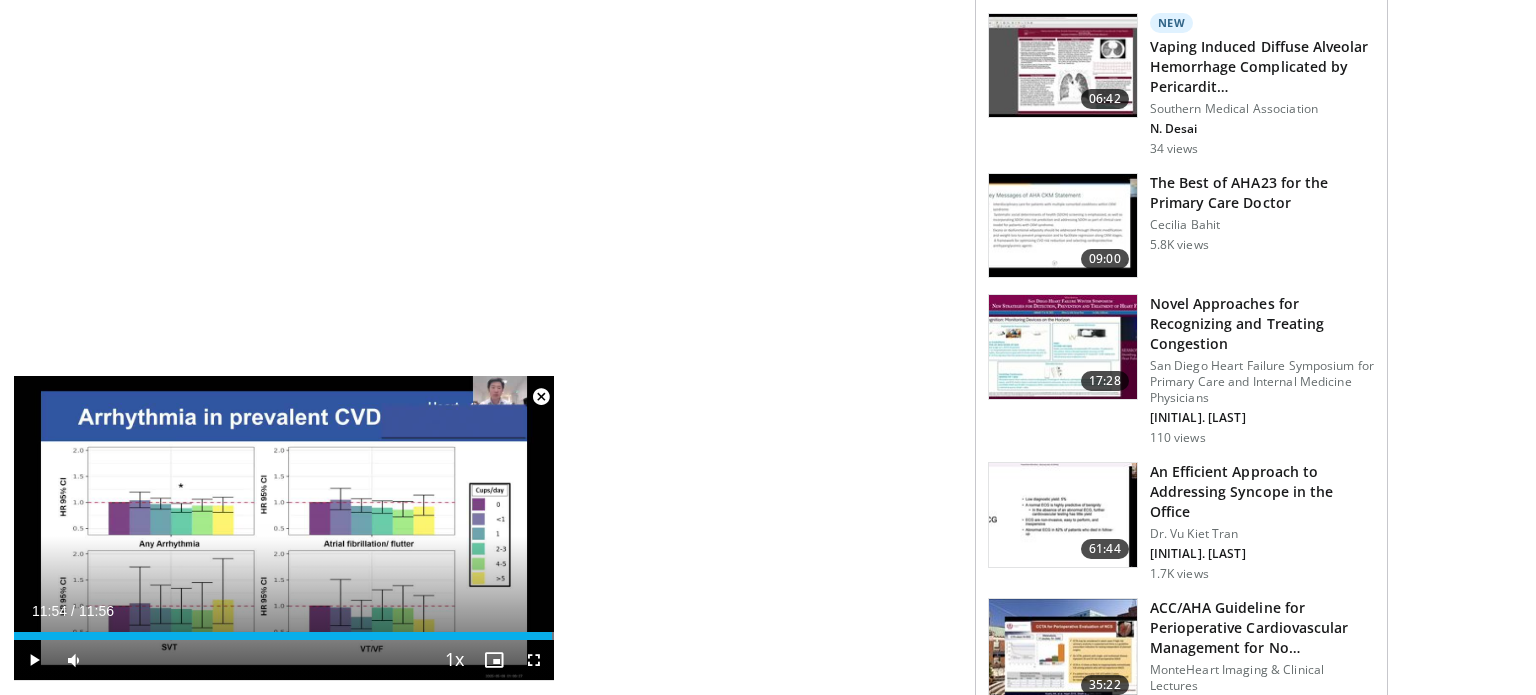 click at bounding box center [1063, -56] 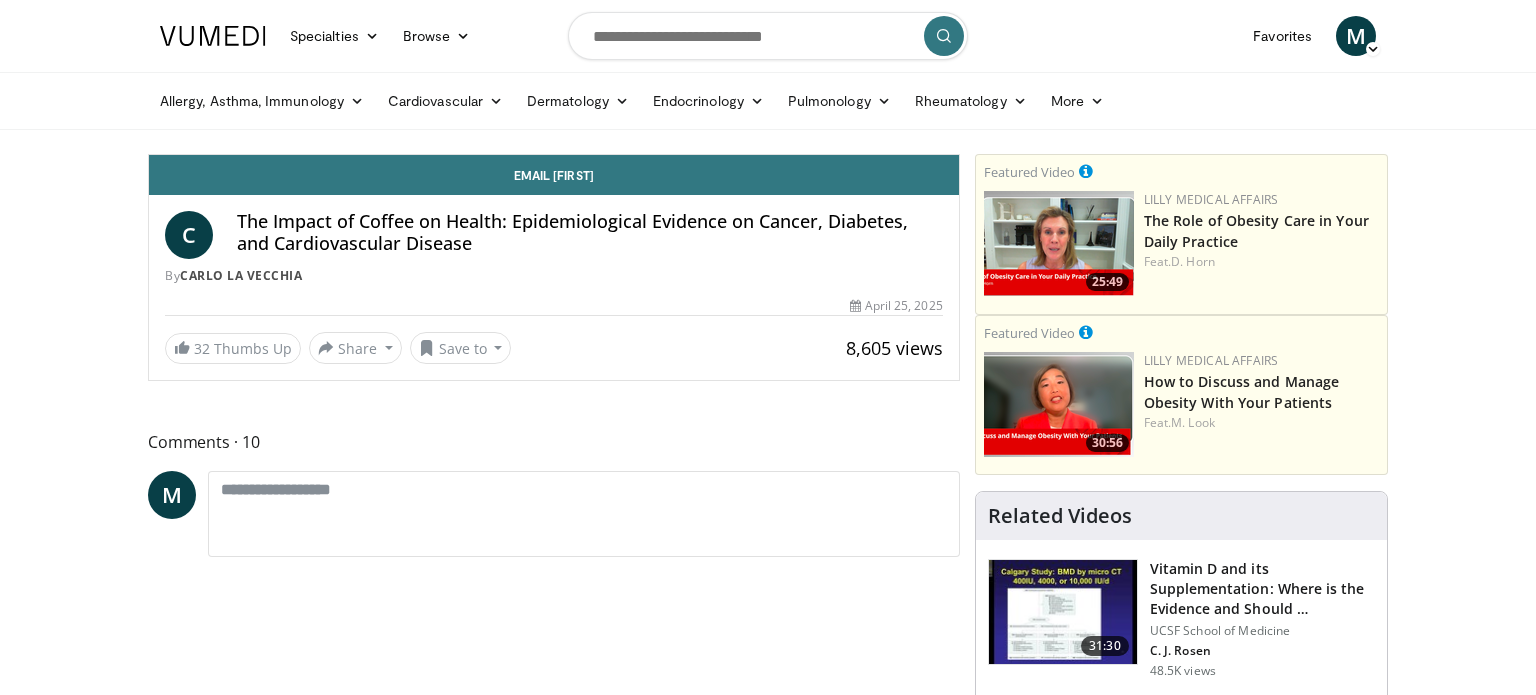 scroll, scrollTop: 0, scrollLeft: 0, axis: both 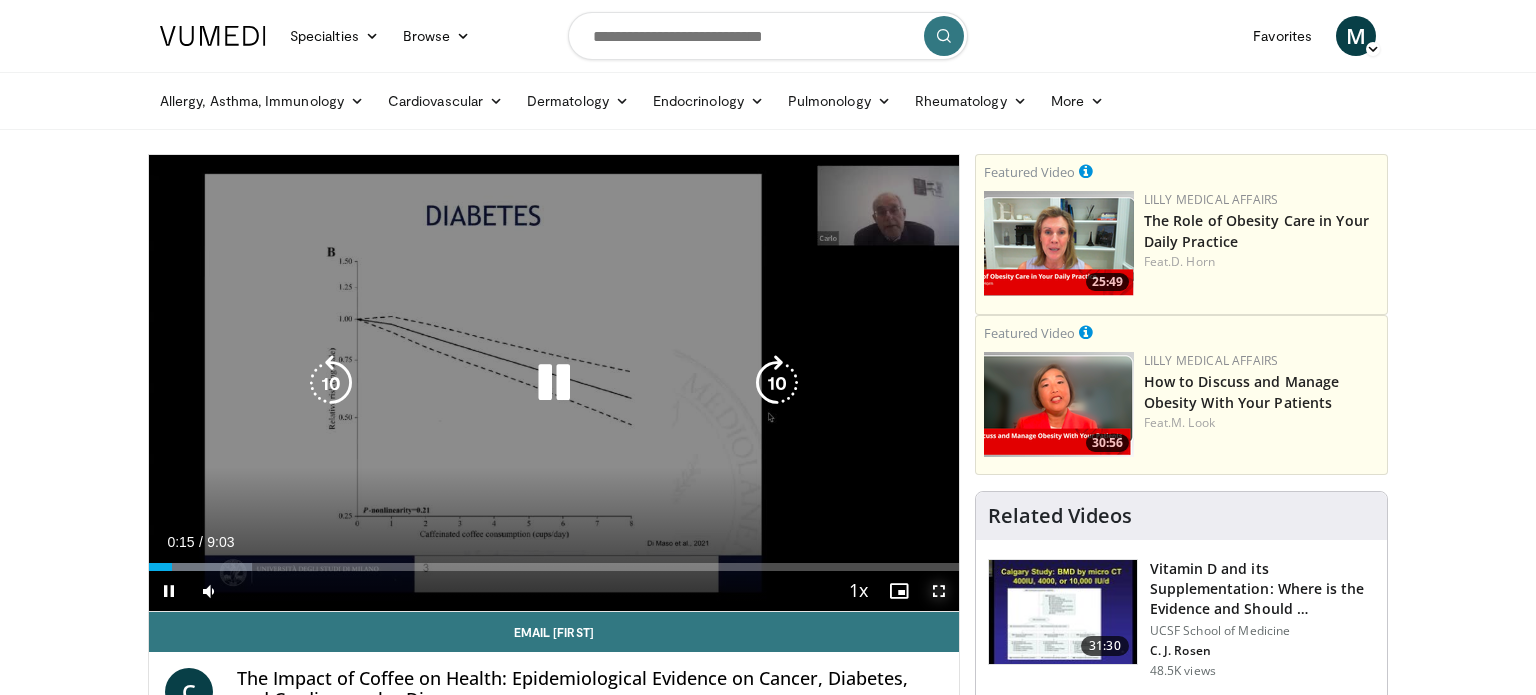 click at bounding box center [939, 591] 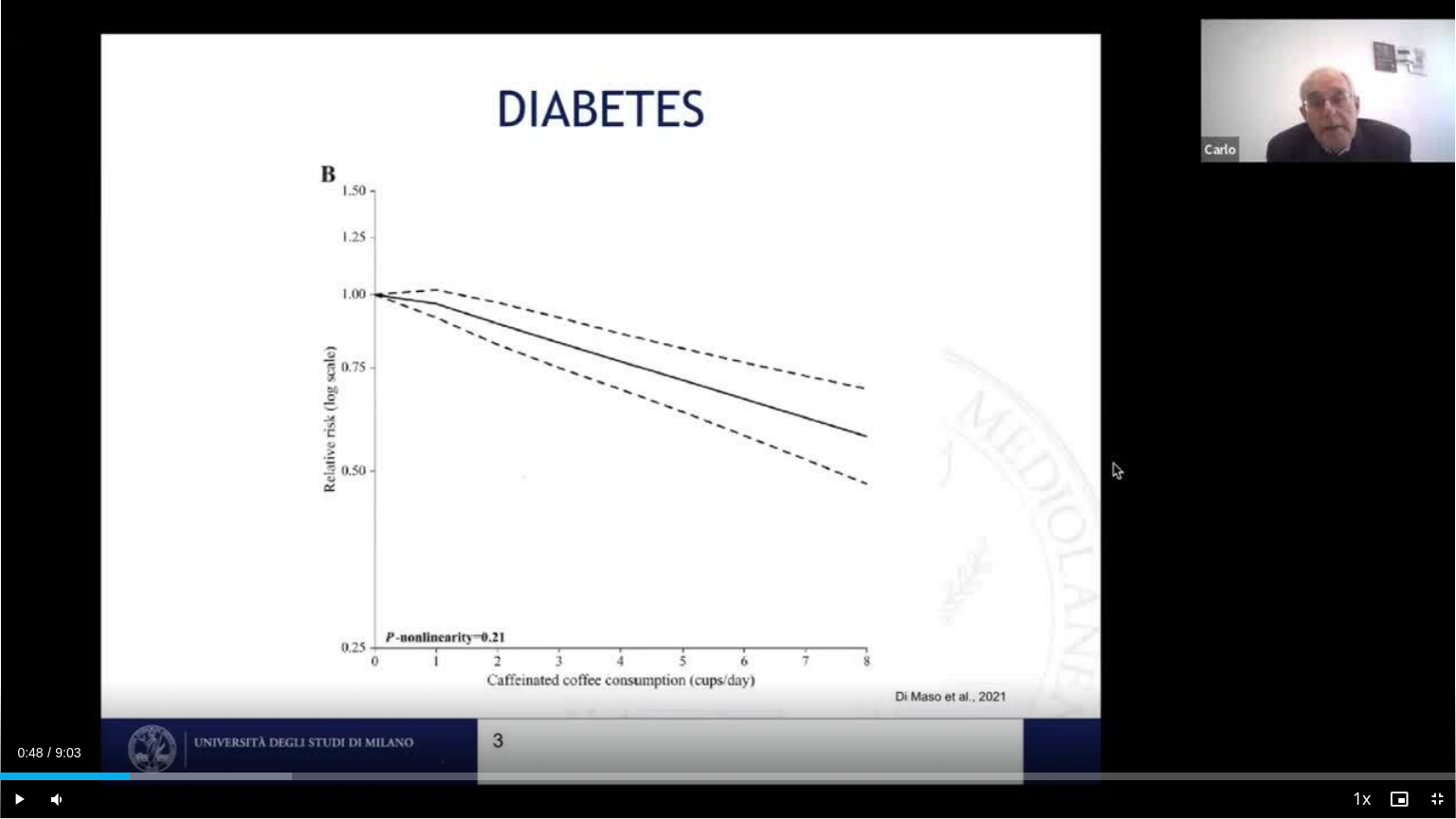 drag, startPoint x: 65, startPoint y: 774, endPoint x: 130, endPoint y: 783, distance: 65.62 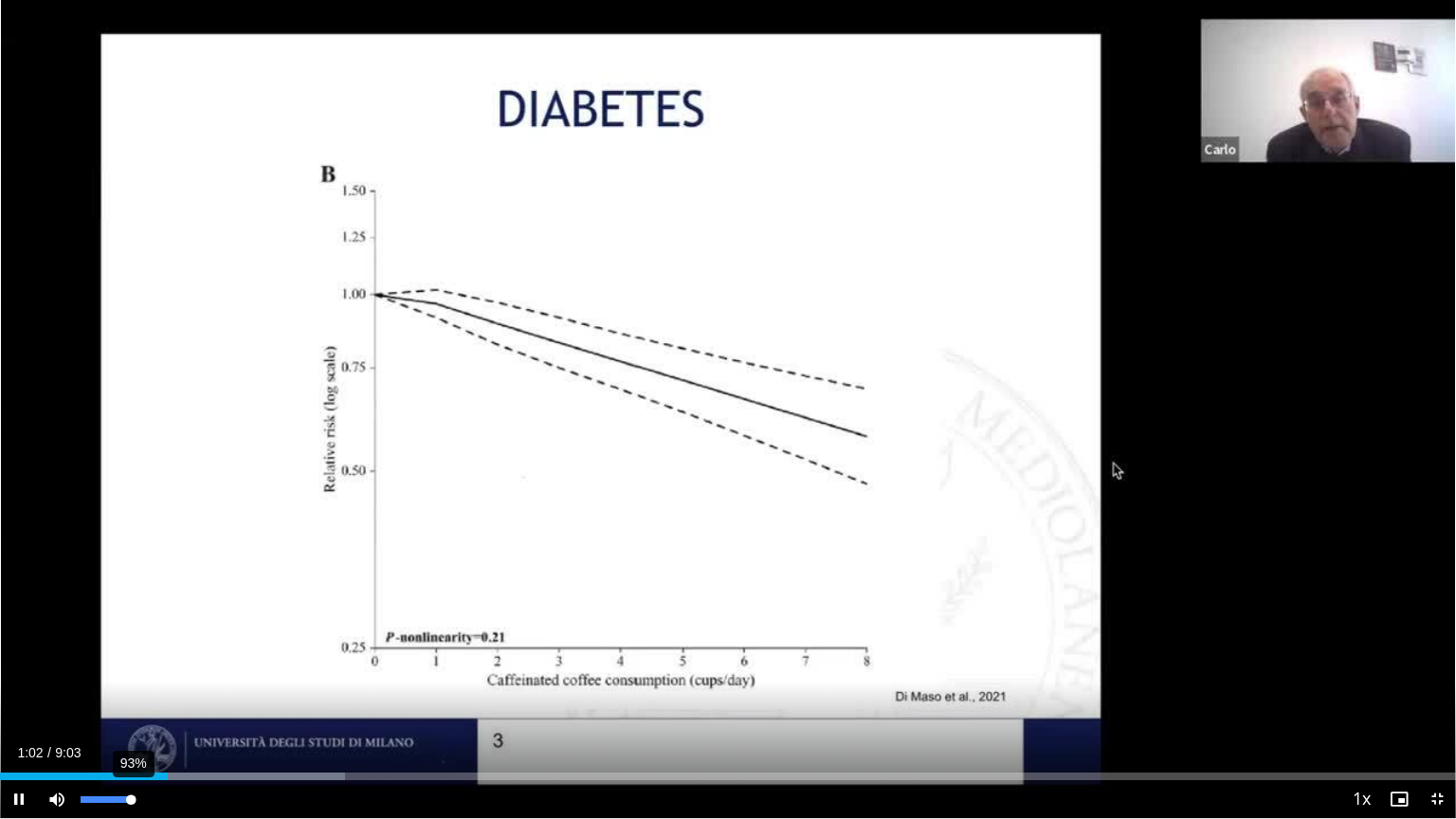 drag, startPoint x: 105, startPoint y: 798, endPoint x: 131, endPoint y: 801, distance: 26.172505 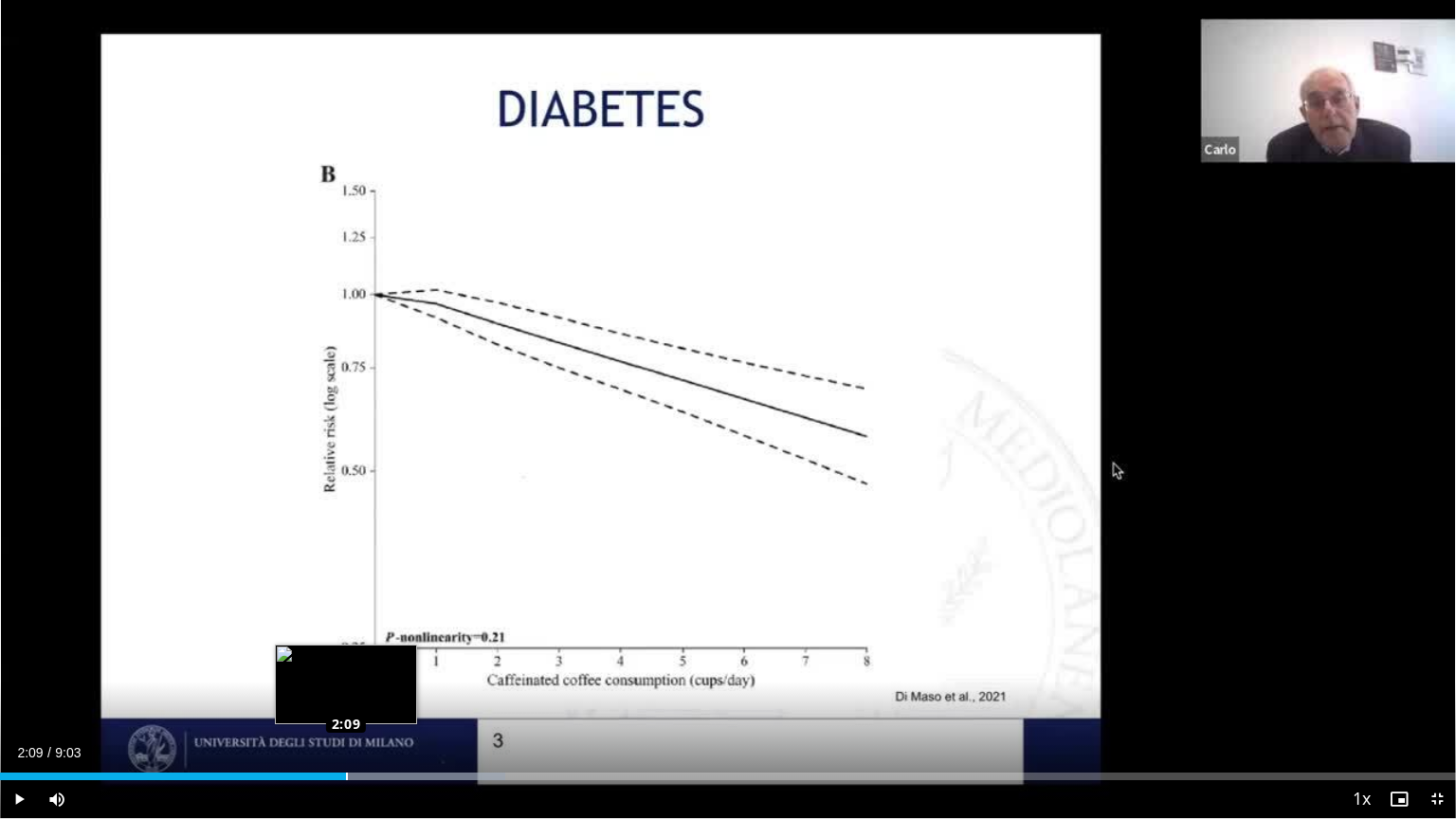 drag, startPoint x: 221, startPoint y: 776, endPoint x: 346, endPoint y: 779, distance: 125.03599 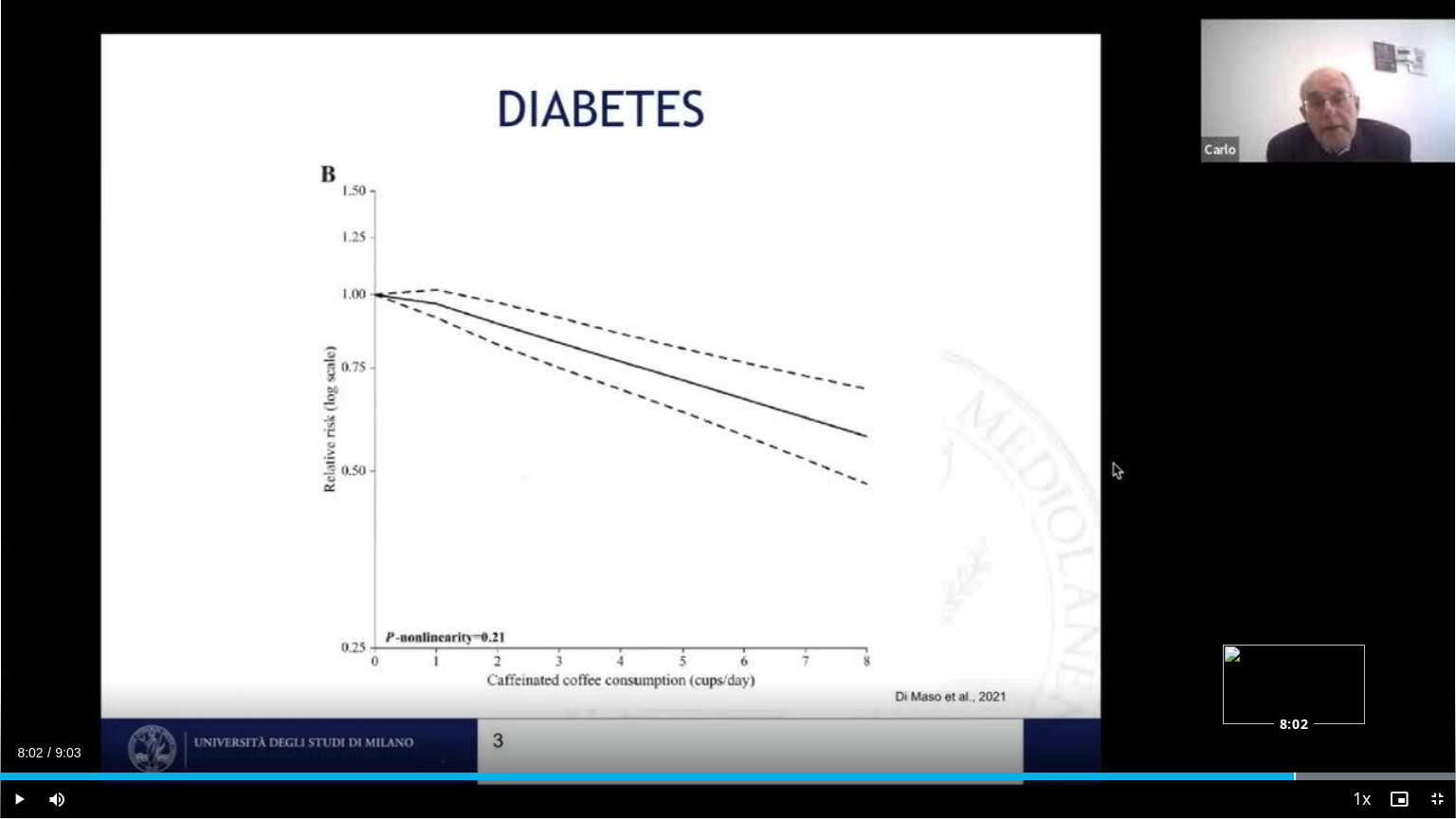 drag, startPoint x: 944, startPoint y: 776, endPoint x: 1297, endPoint y: 770, distance: 353.05099 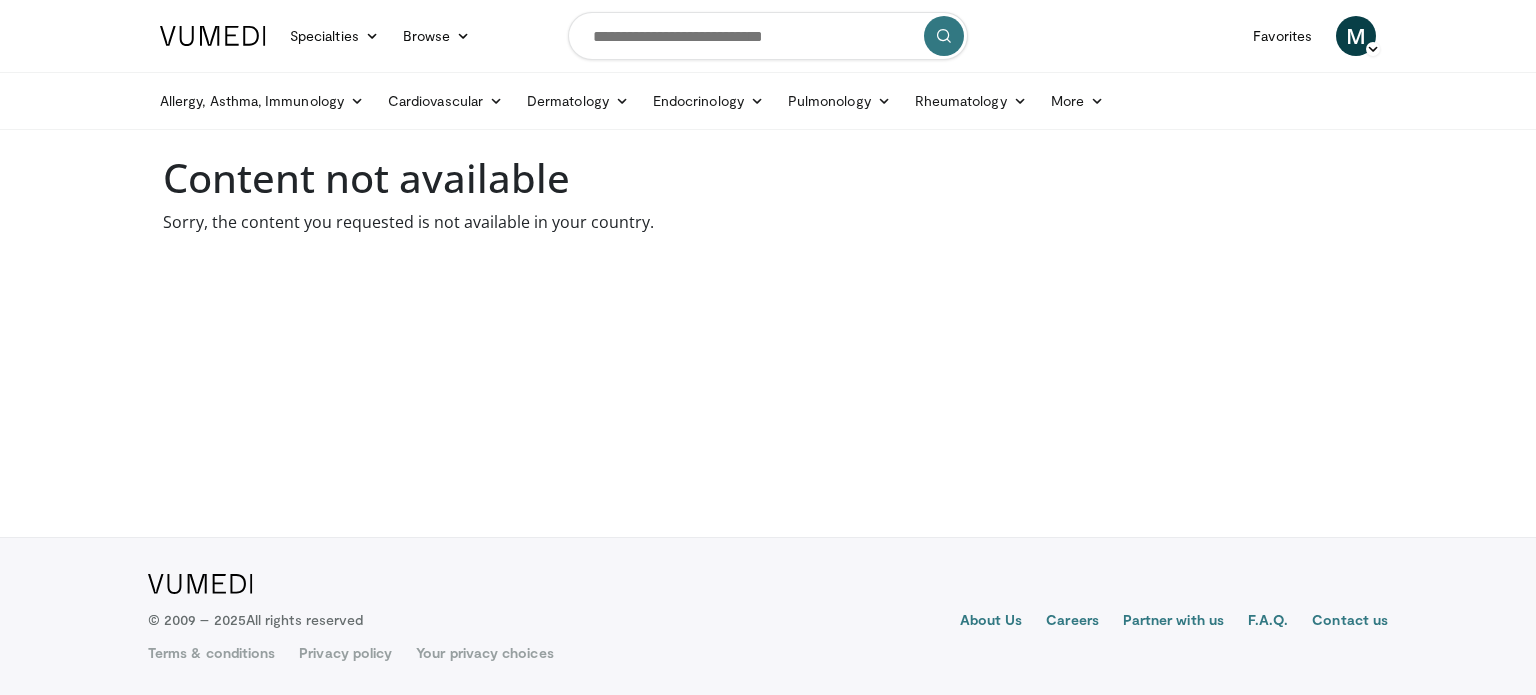 scroll, scrollTop: 0, scrollLeft: 0, axis: both 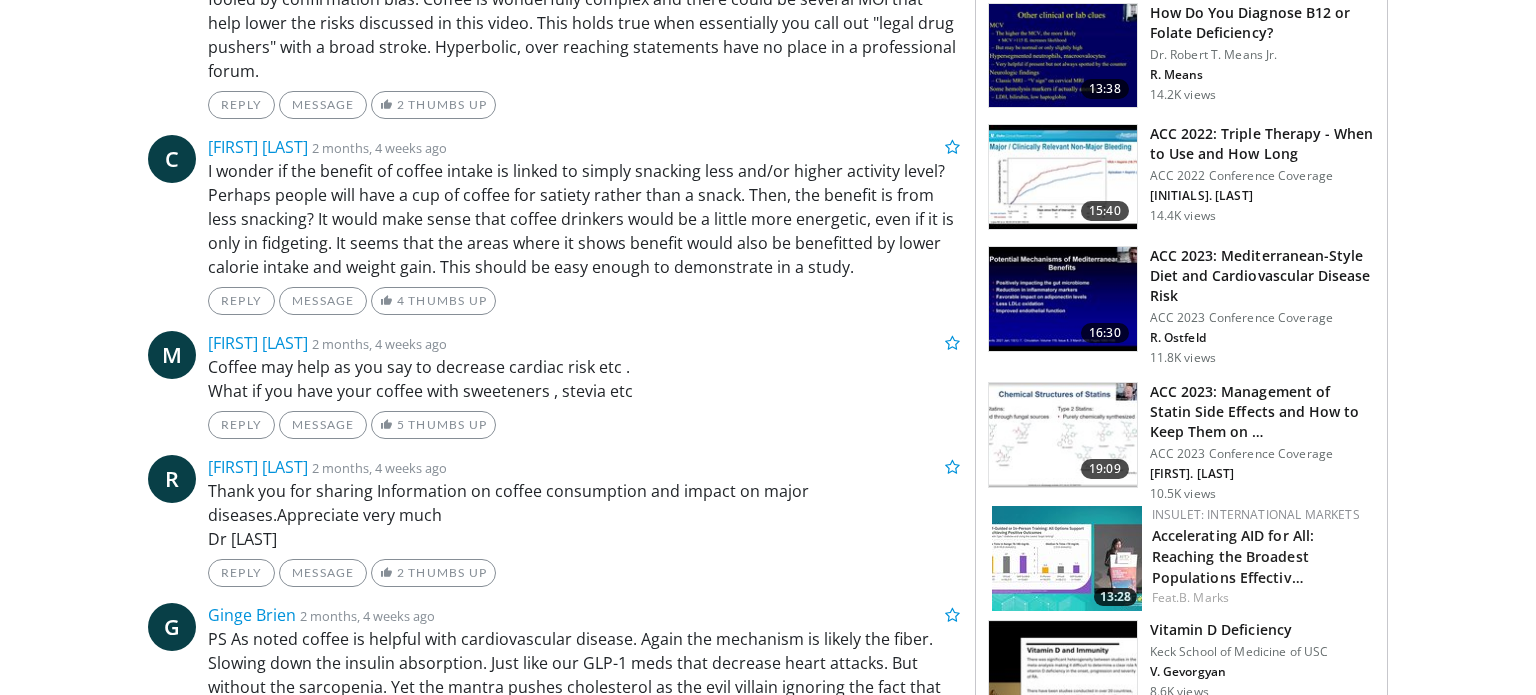 click at bounding box center (1063, 299) 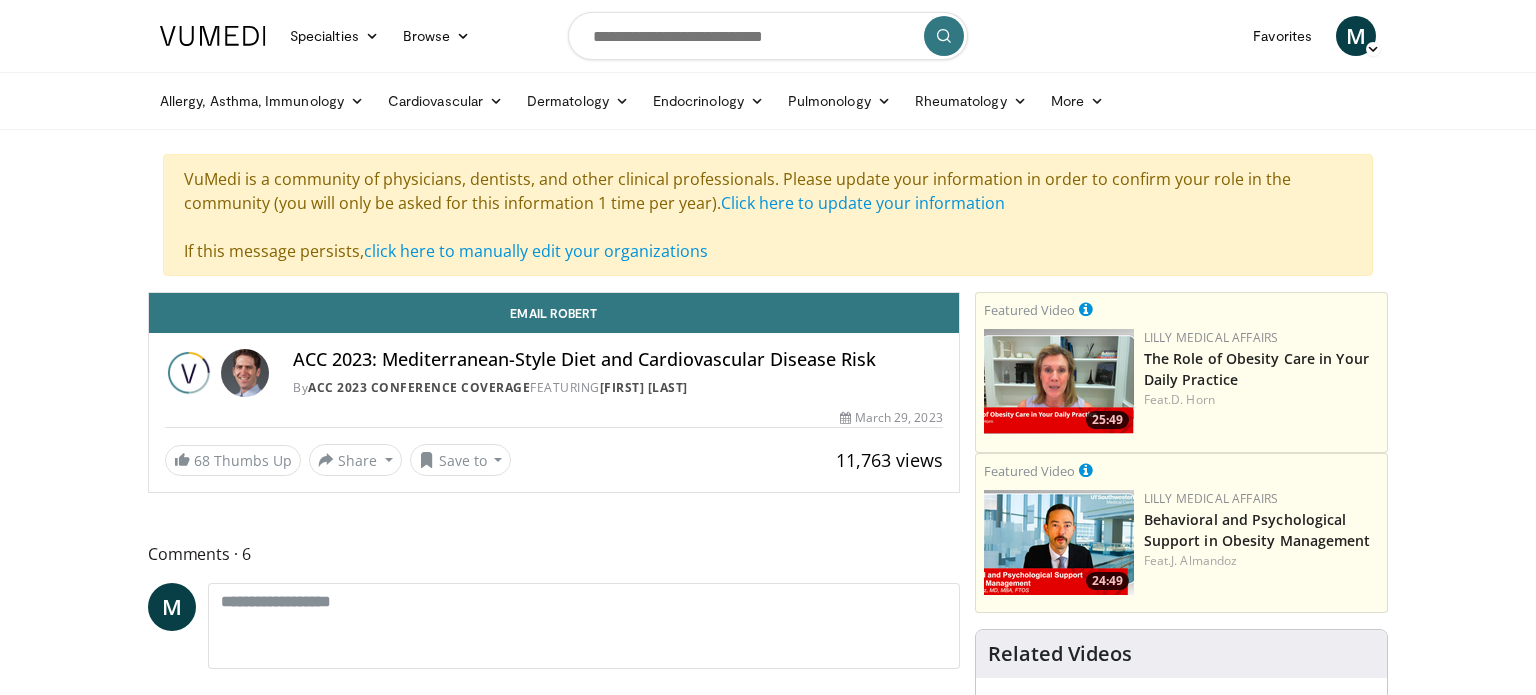 scroll, scrollTop: 0, scrollLeft: 0, axis: both 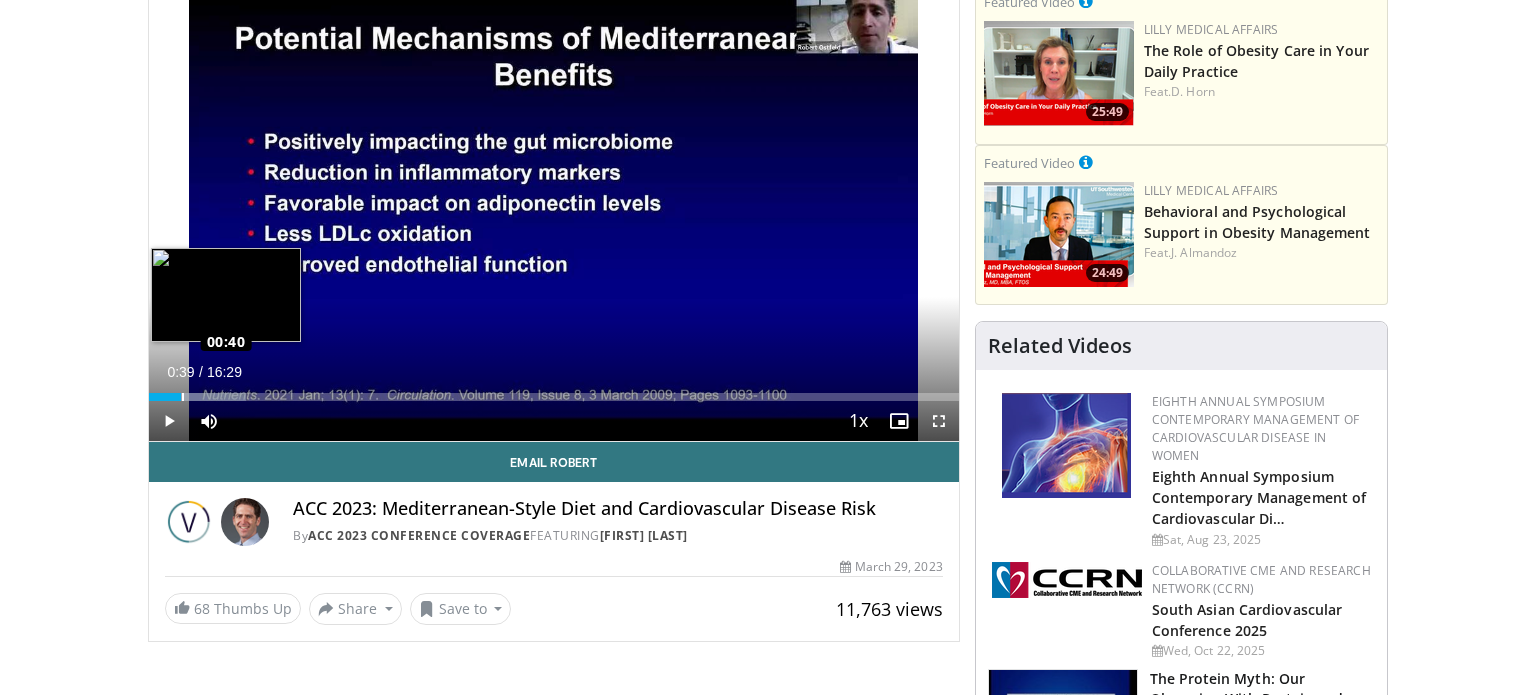 drag, startPoint x: 157, startPoint y: 457, endPoint x: 180, endPoint y: 460, distance: 23.194826 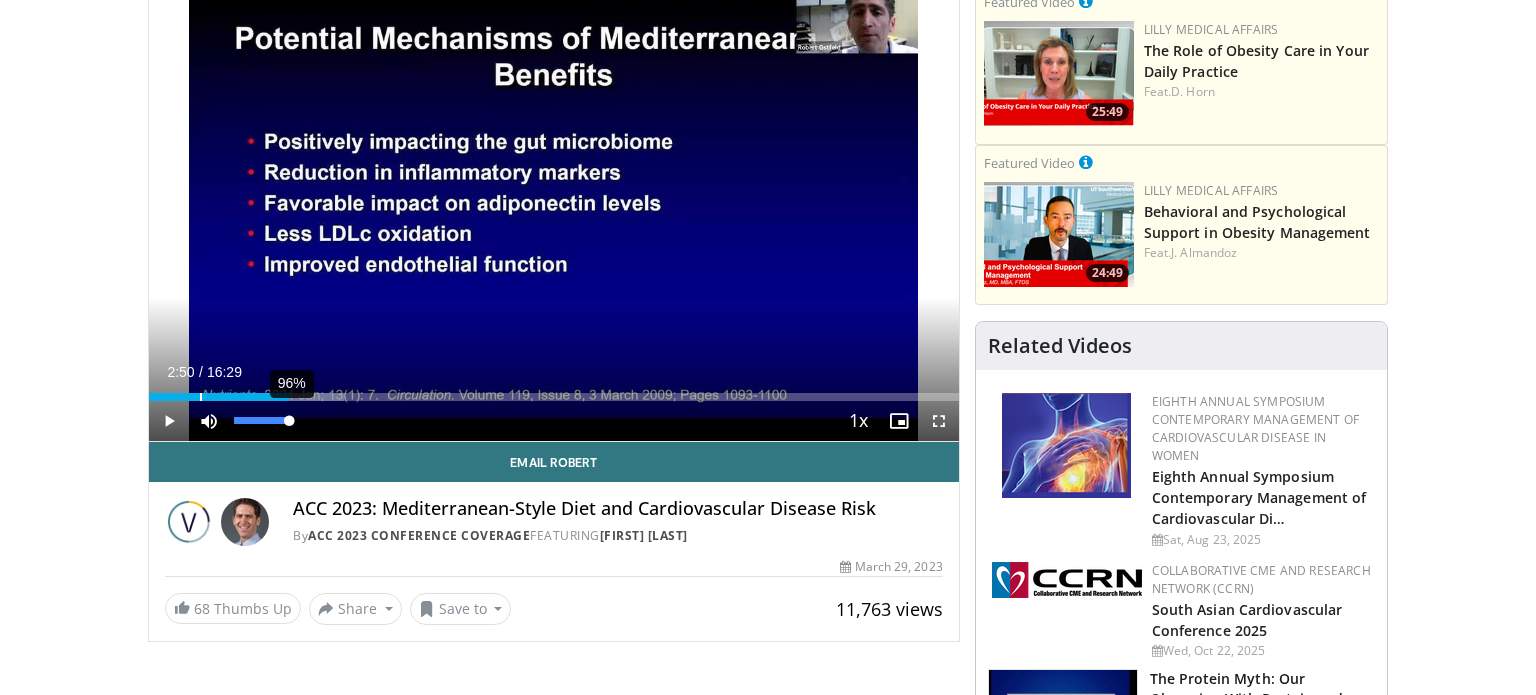 drag, startPoint x: 182, startPoint y: 458, endPoint x: 288, endPoint y: 478, distance: 107.87029 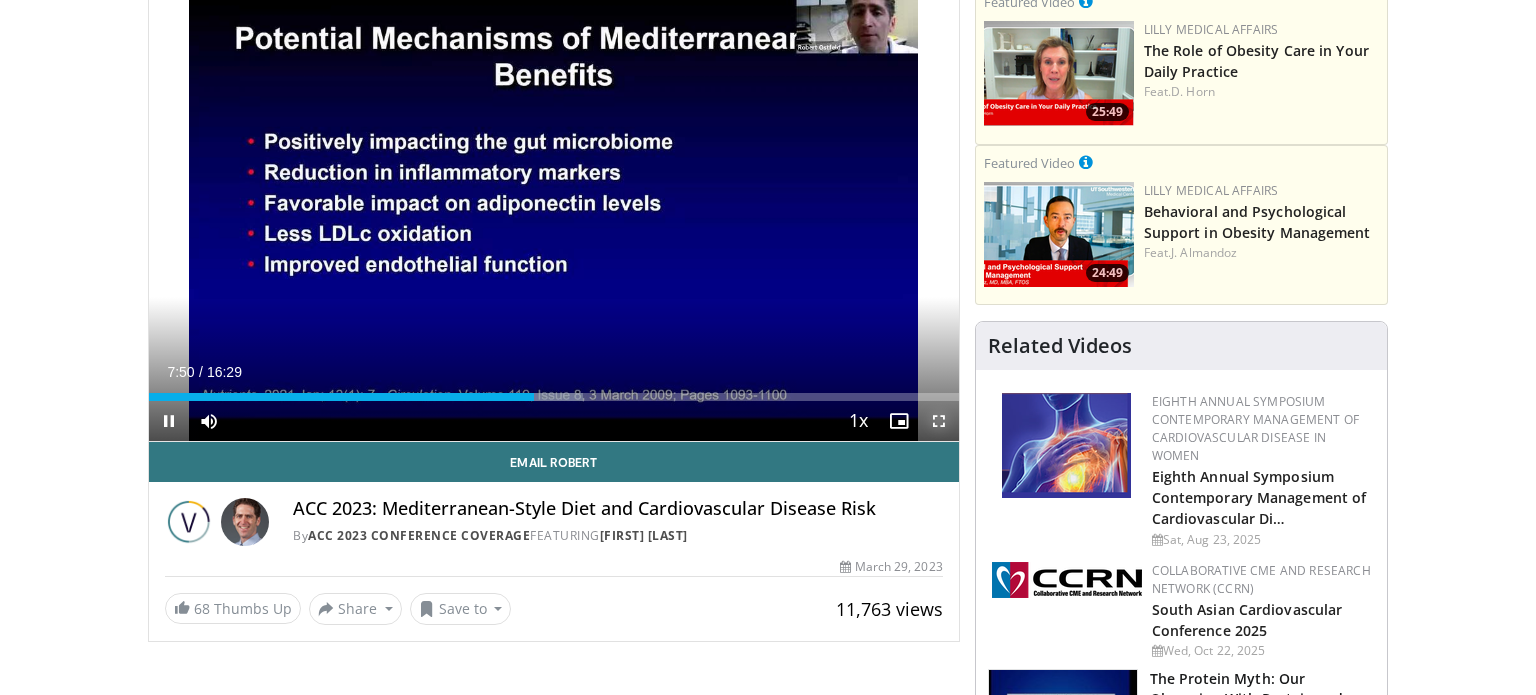 click at bounding box center (939, 421) 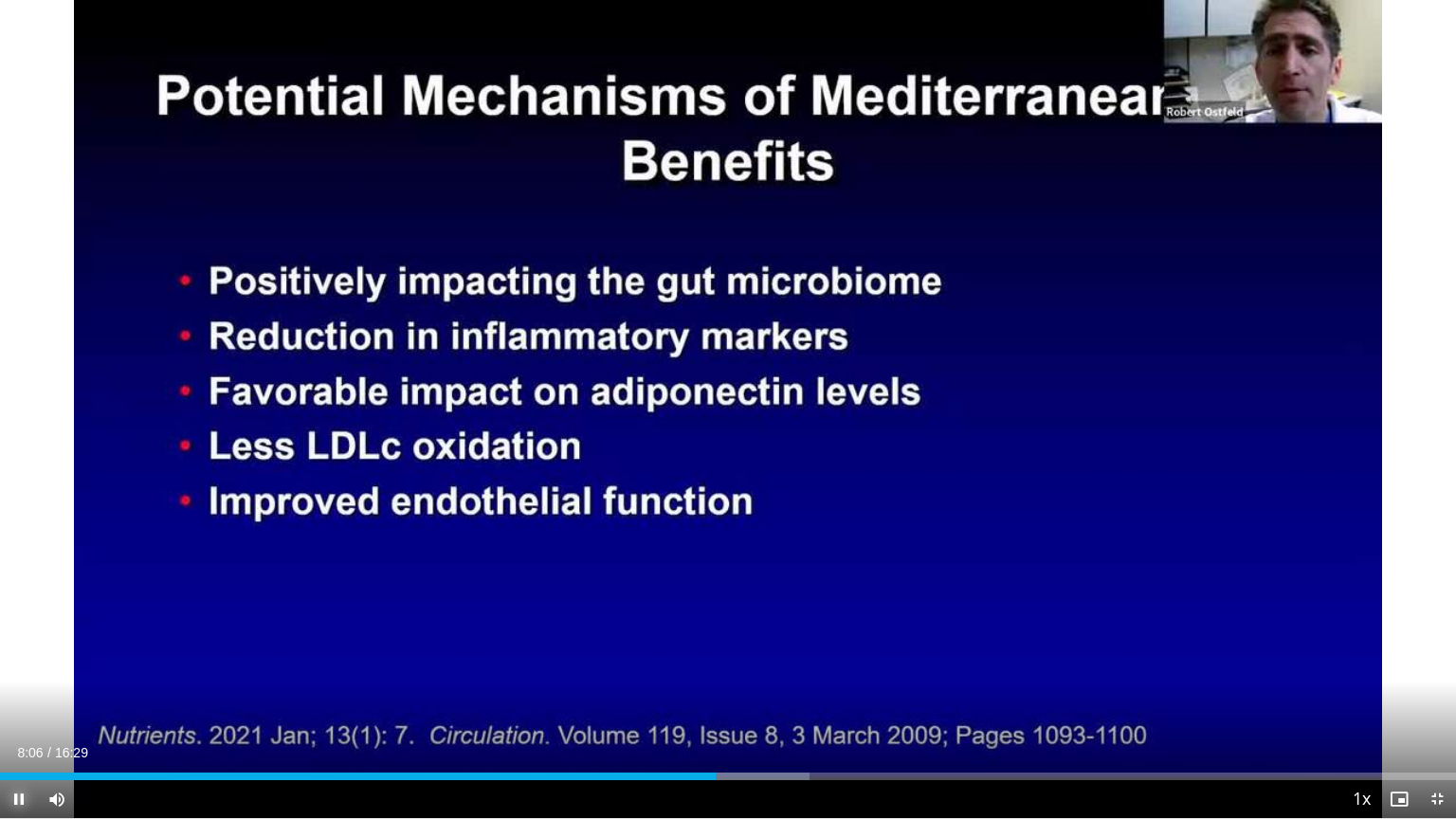 click at bounding box center (19, 799) 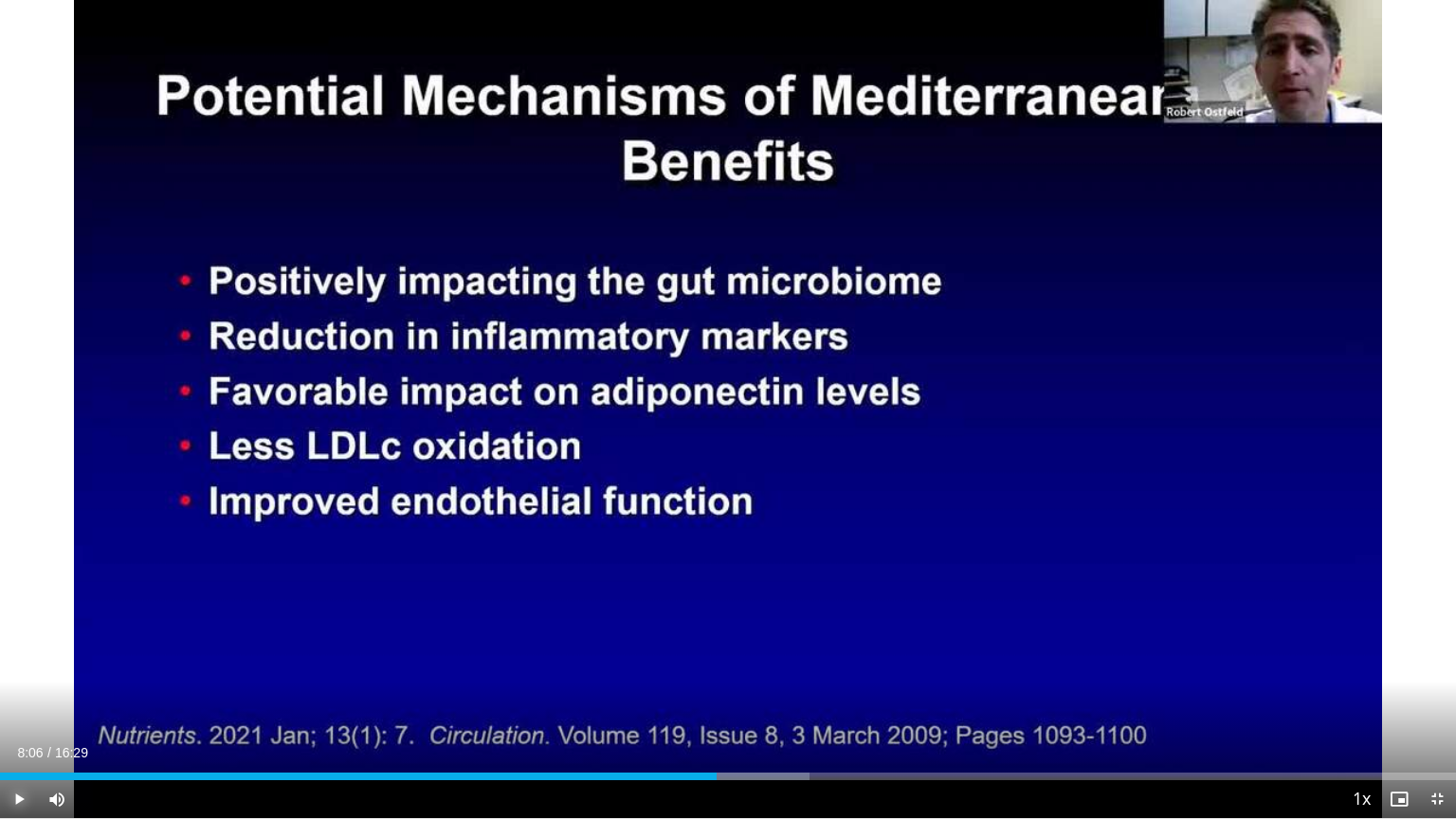click at bounding box center [19, 799] 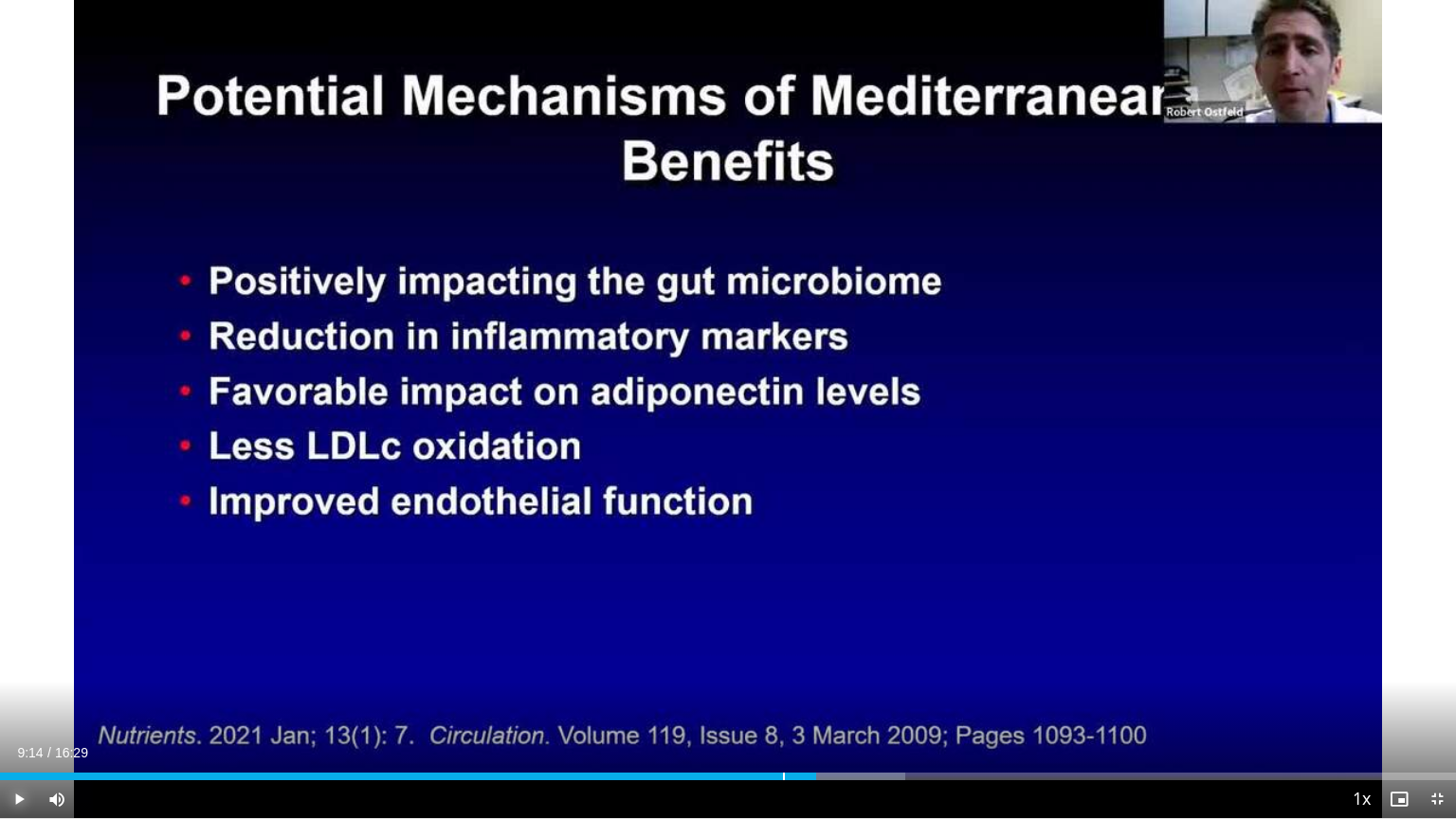 drag, startPoint x: 779, startPoint y: 778, endPoint x: 815, endPoint y: 787, distance: 37.107951 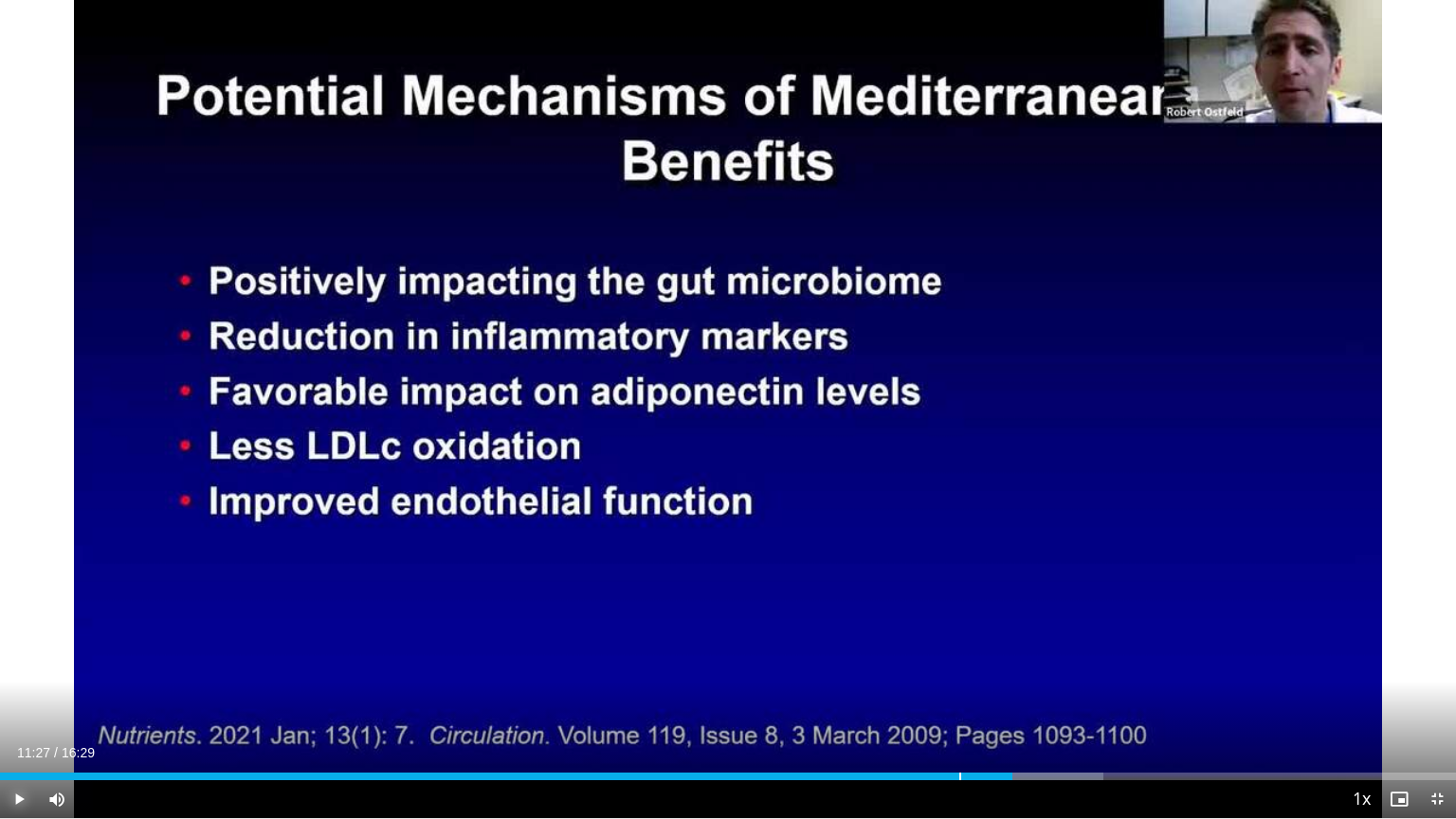 drag, startPoint x: 910, startPoint y: 776, endPoint x: 1033, endPoint y: 768, distance: 123.25989 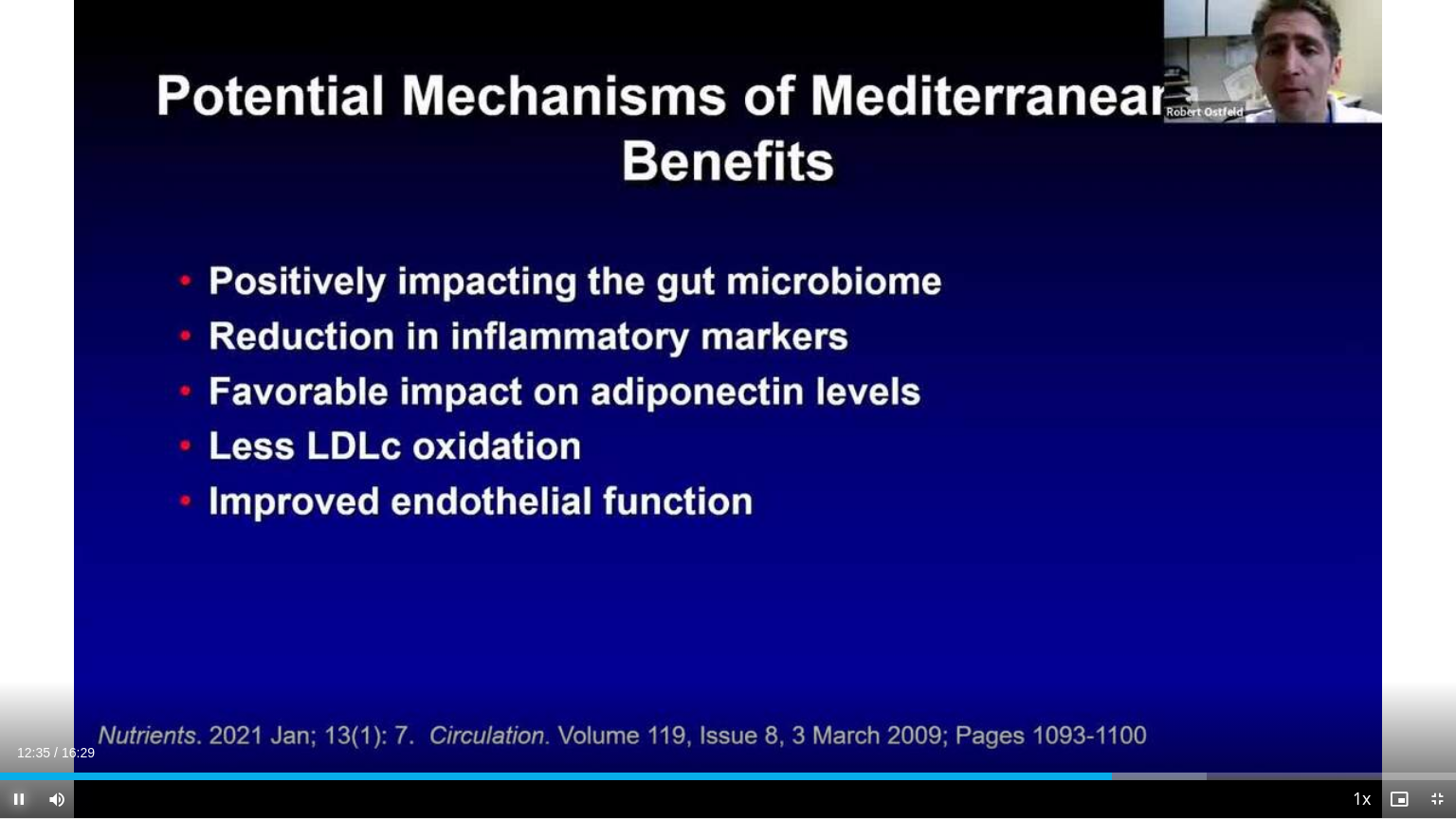 click at bounding box center (19, 799) 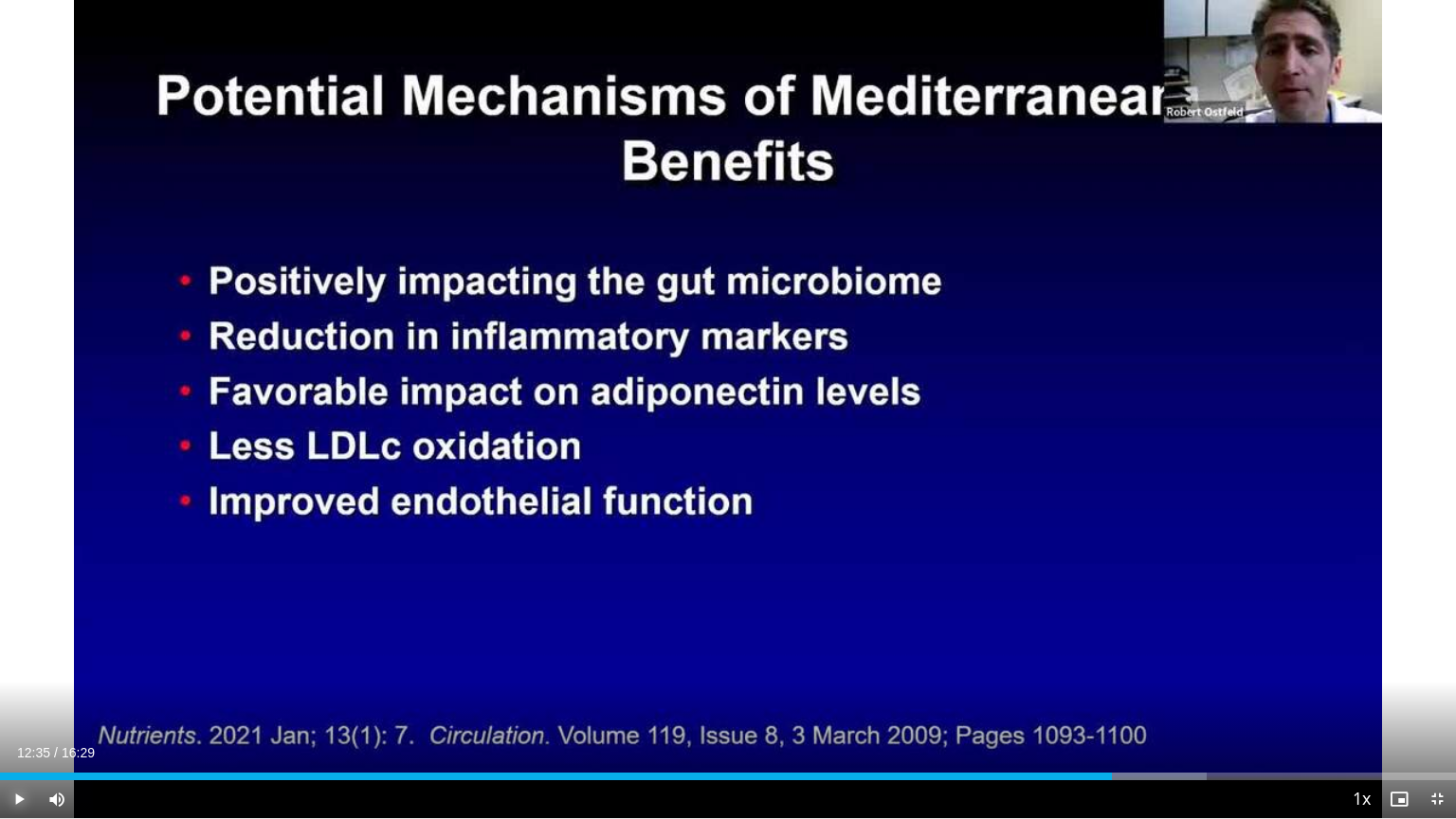 click at bounding box center (19, 799) 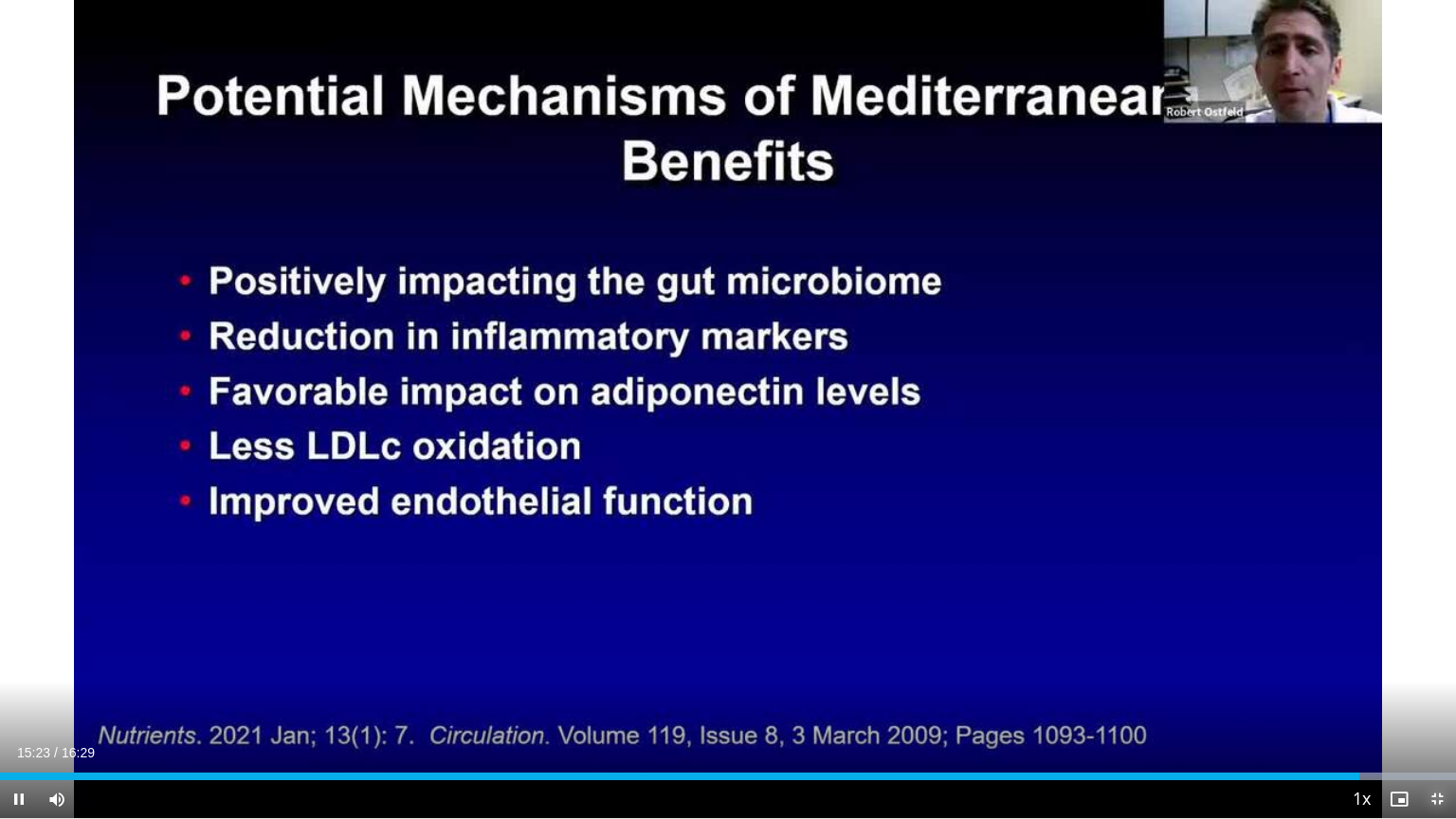 click at bounding box center (1437, 799) 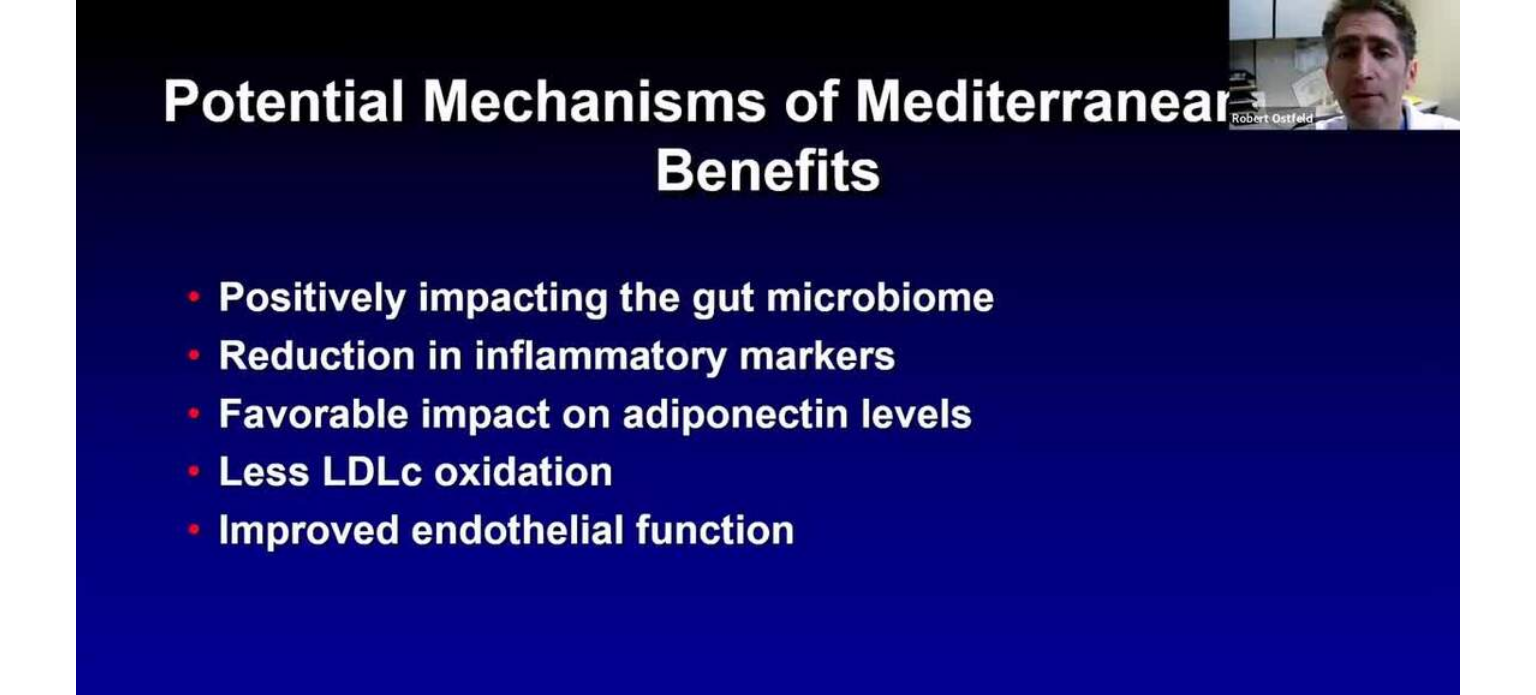 scroll, scrollTop: 343, scrollLeft: 0, axis: vertical 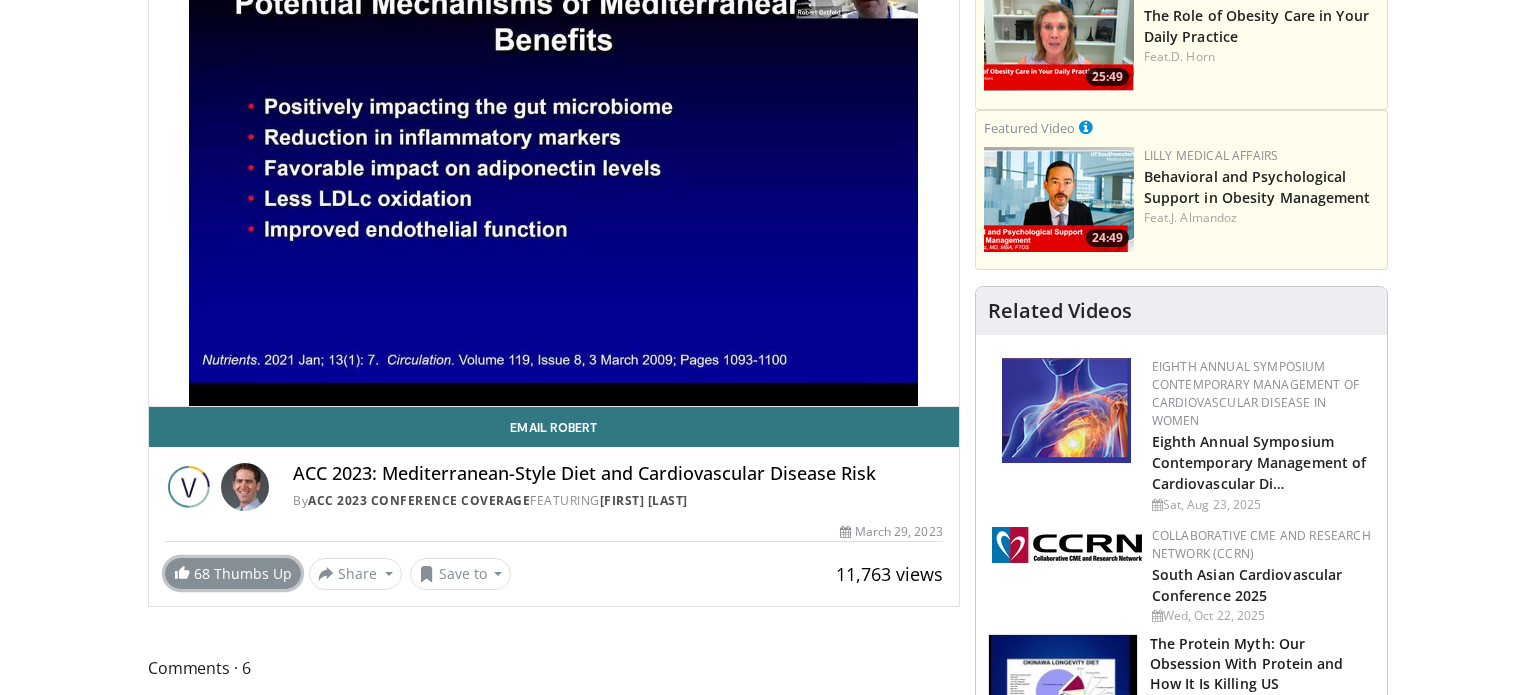 click at bounding box center (182, 572) 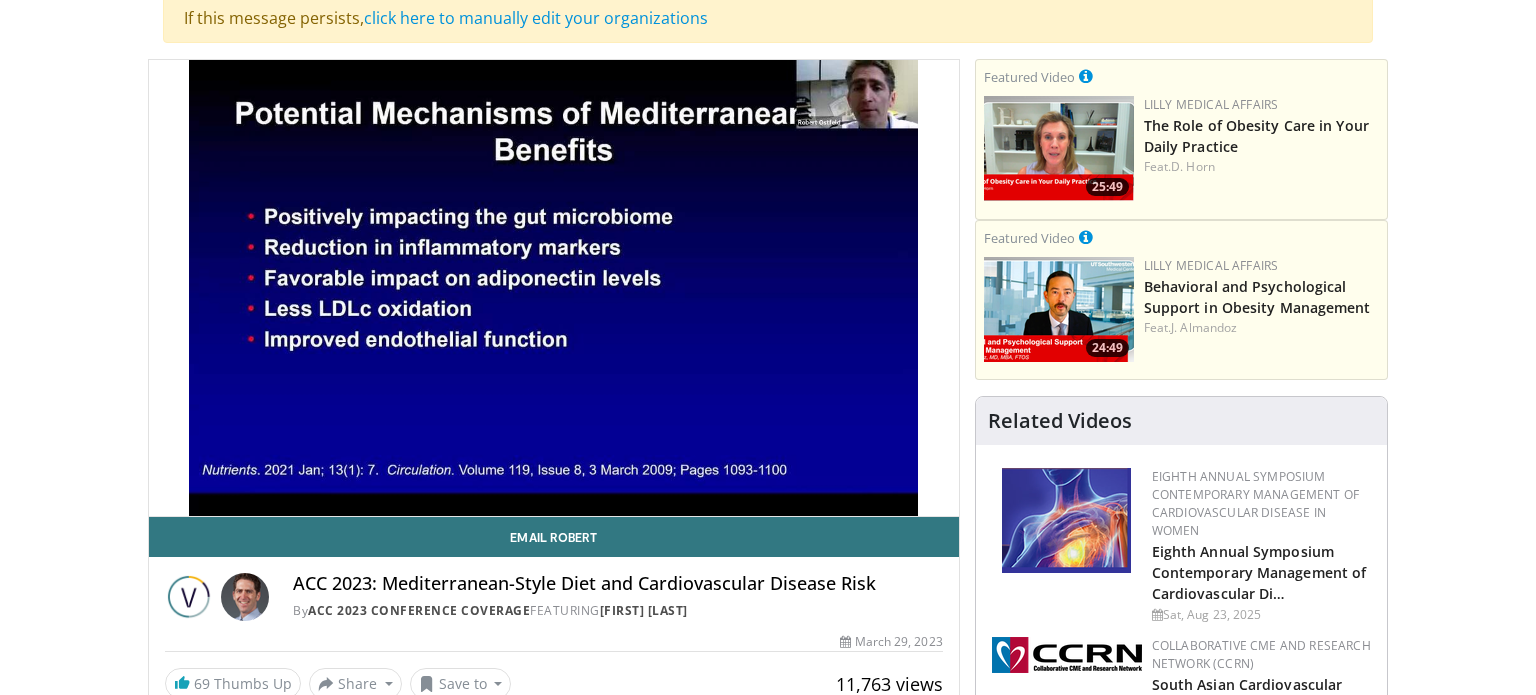 scroll, scrollTop: 232, scrollLeft: 0, axis: vertical 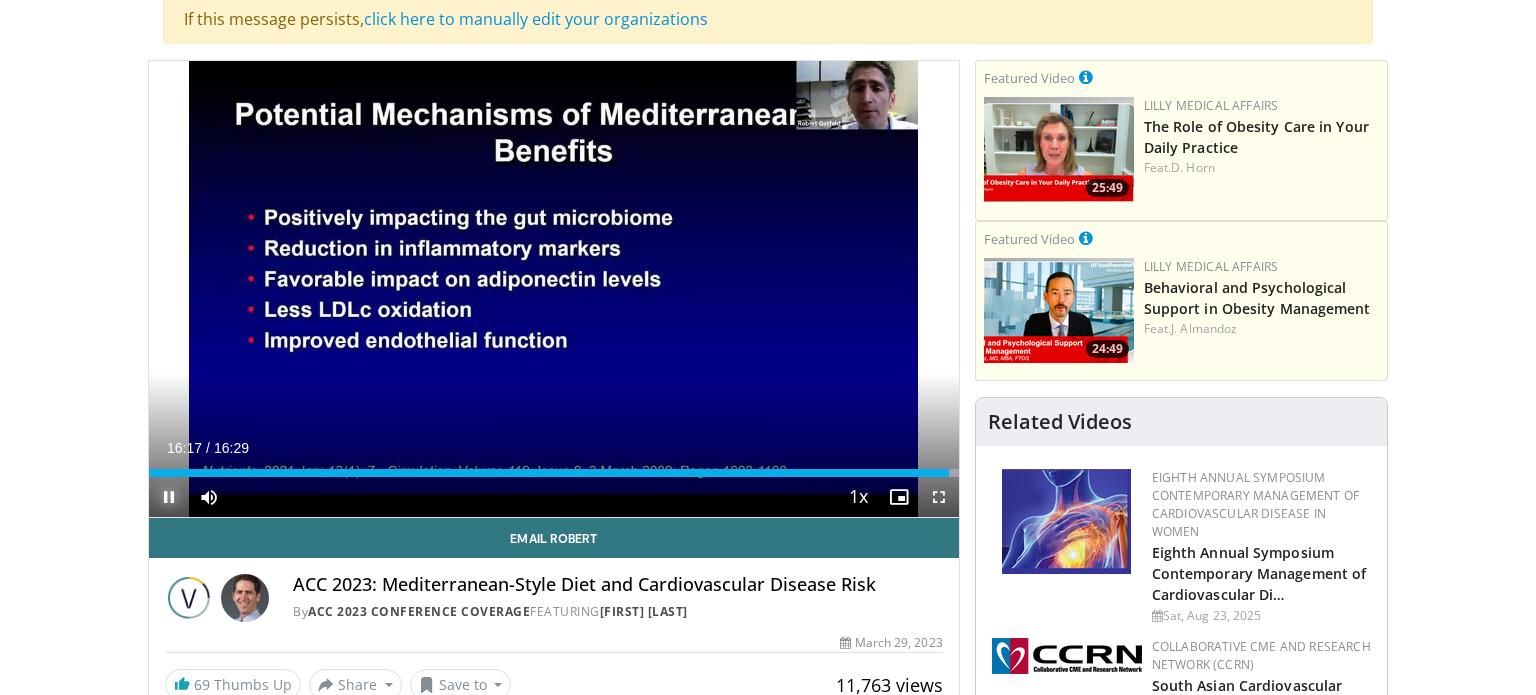 click at bounding box center (169, 497) 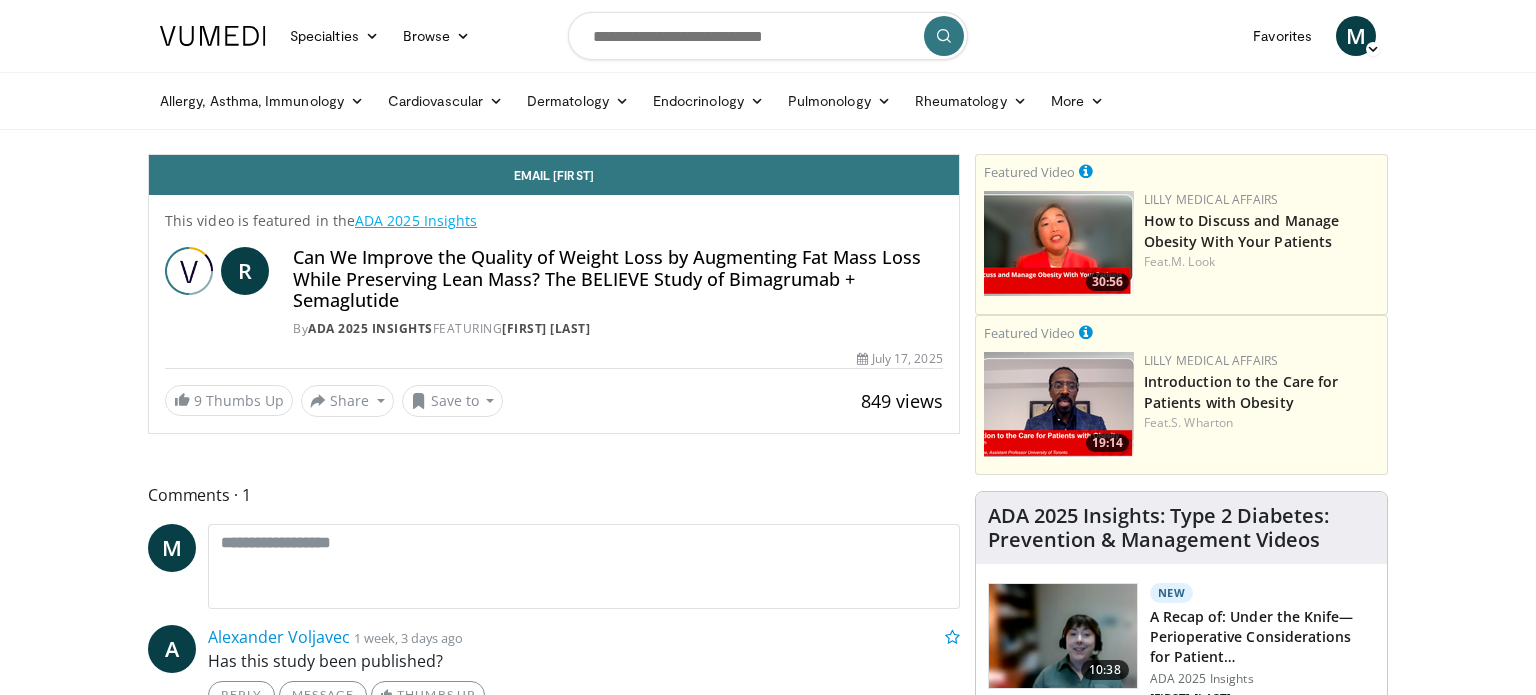 scroll, scrollTop: 0, scrollLeft: 0, axis: both 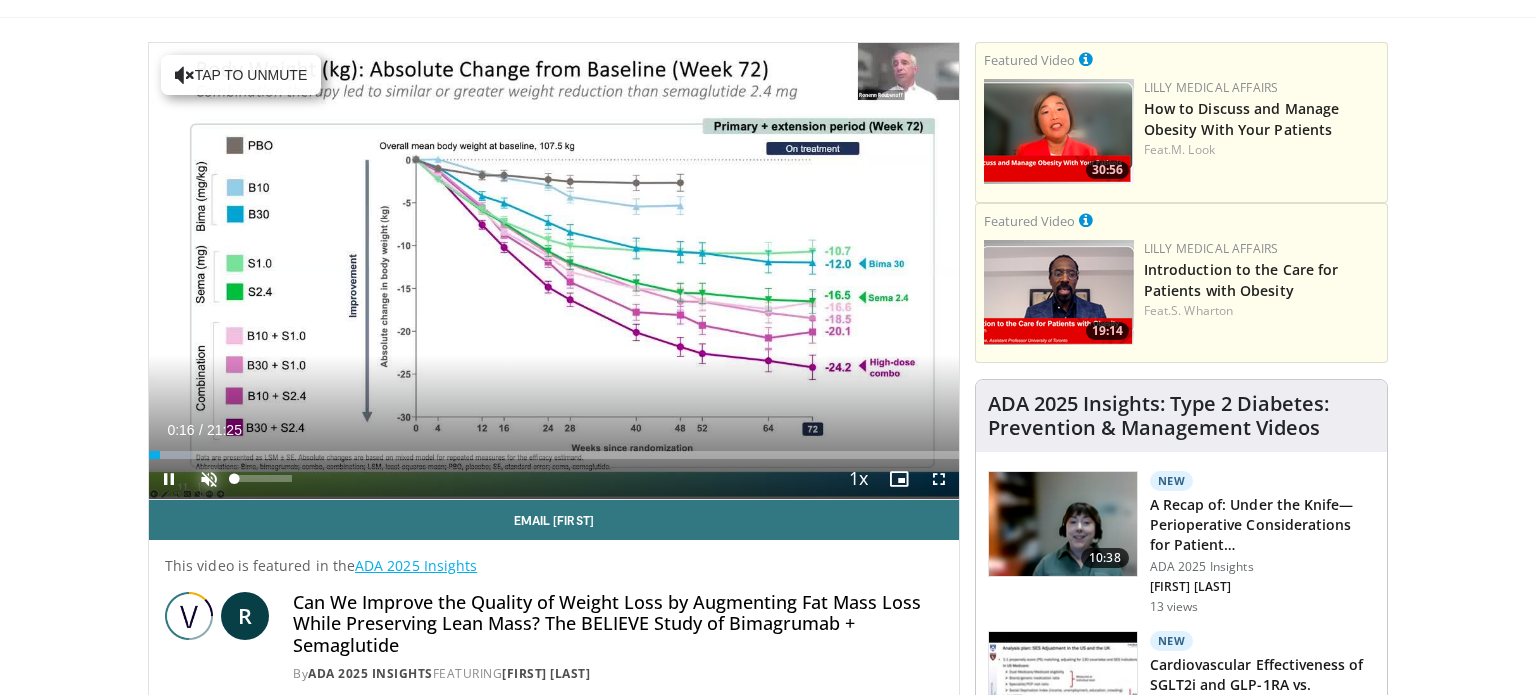 click at bounding box center (209, 479) 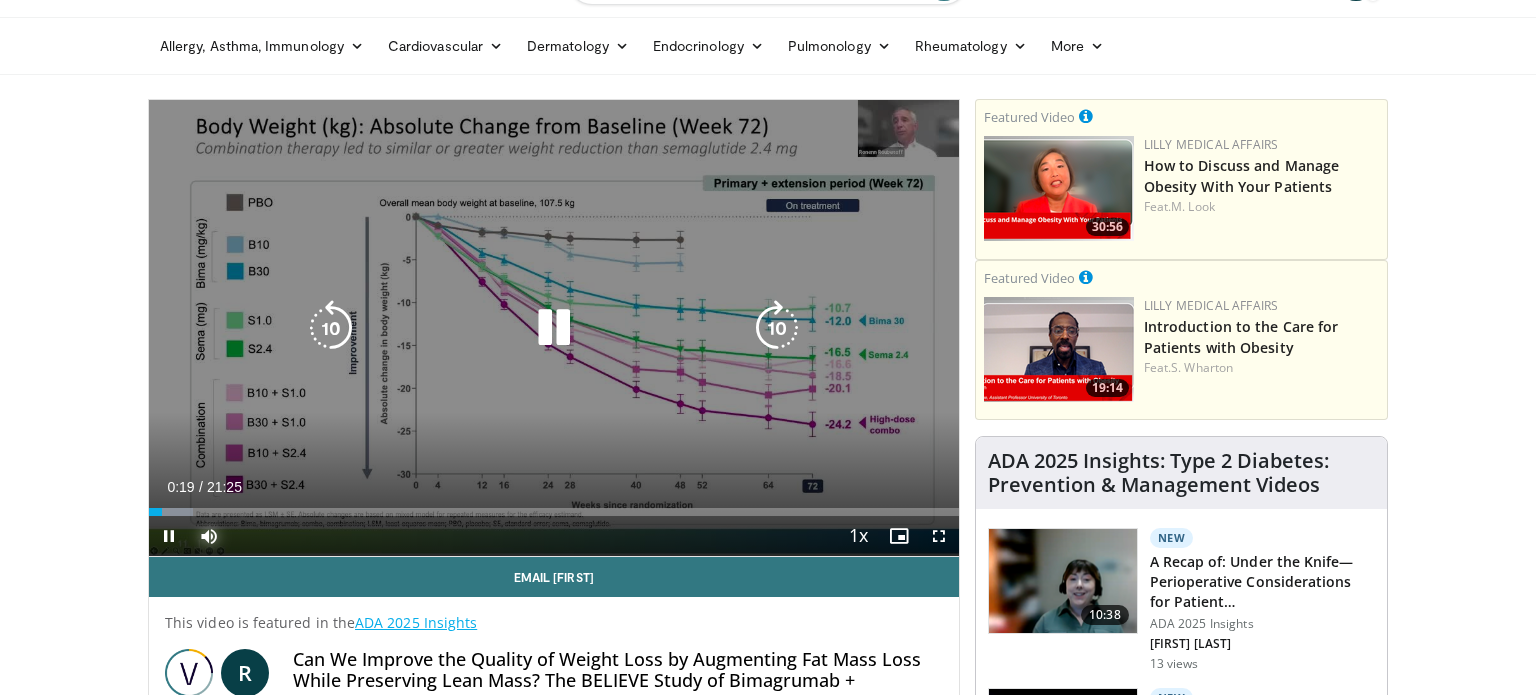 scroll, scrollTop: 52, scrollLeft: 0, axis: vertical 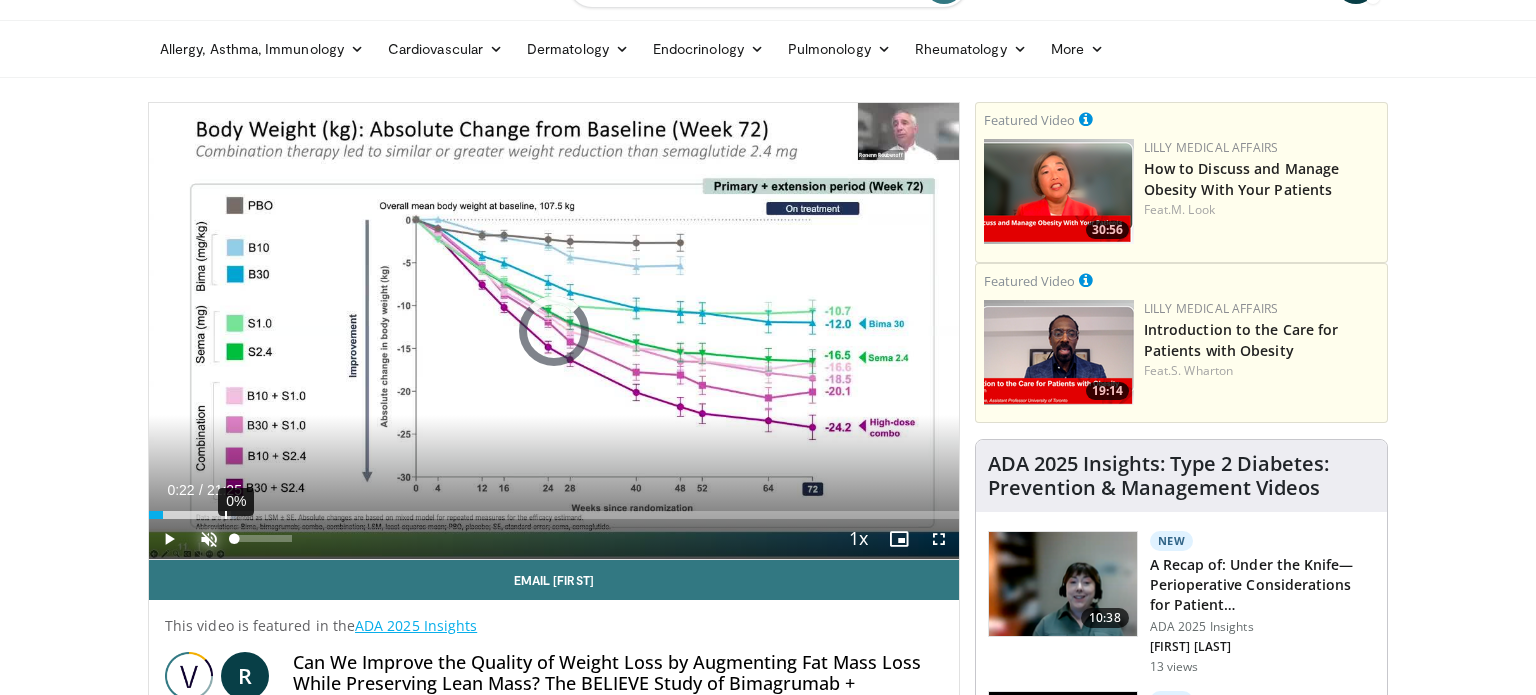 drag, startPoint x: 155, startPoint y: 510, endPoint x: 232, endPoint y: 518, distance: 77.41447 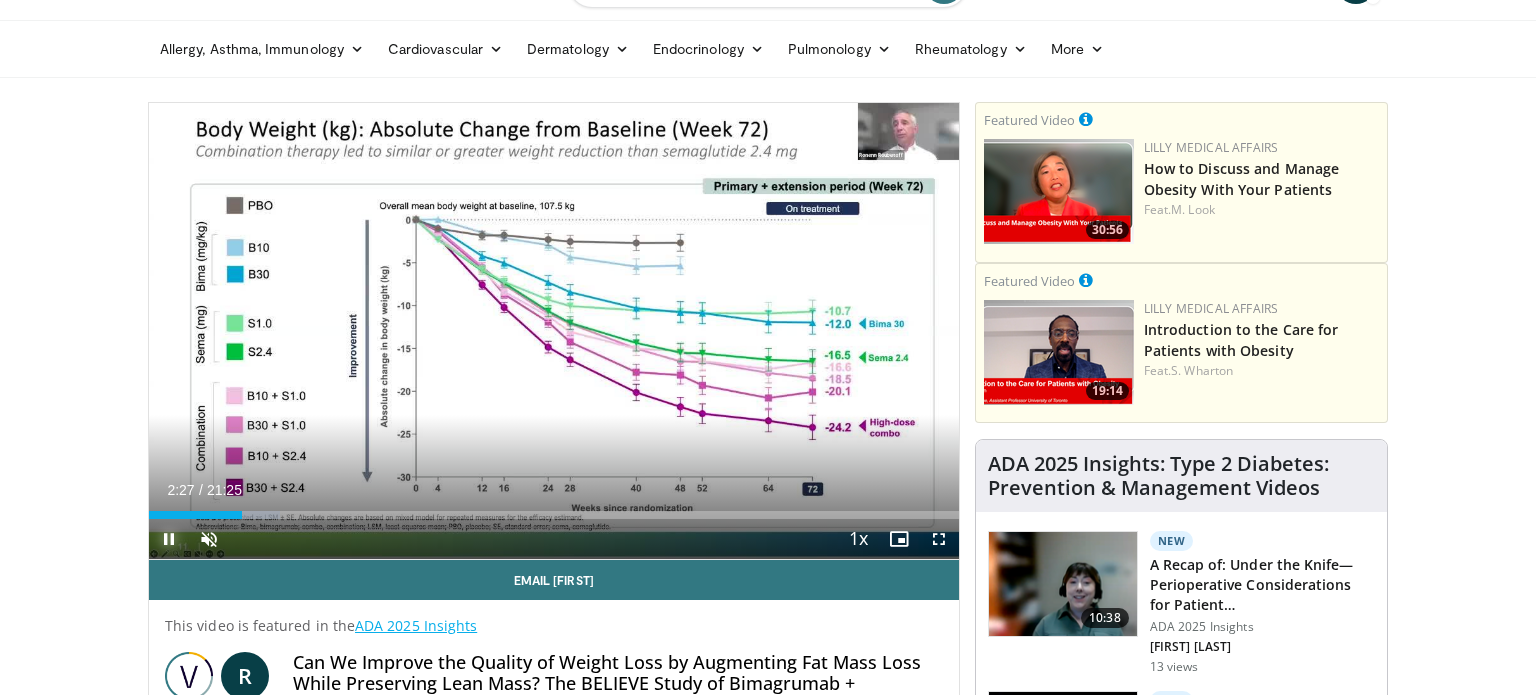 click at bounding box center [169, 539] 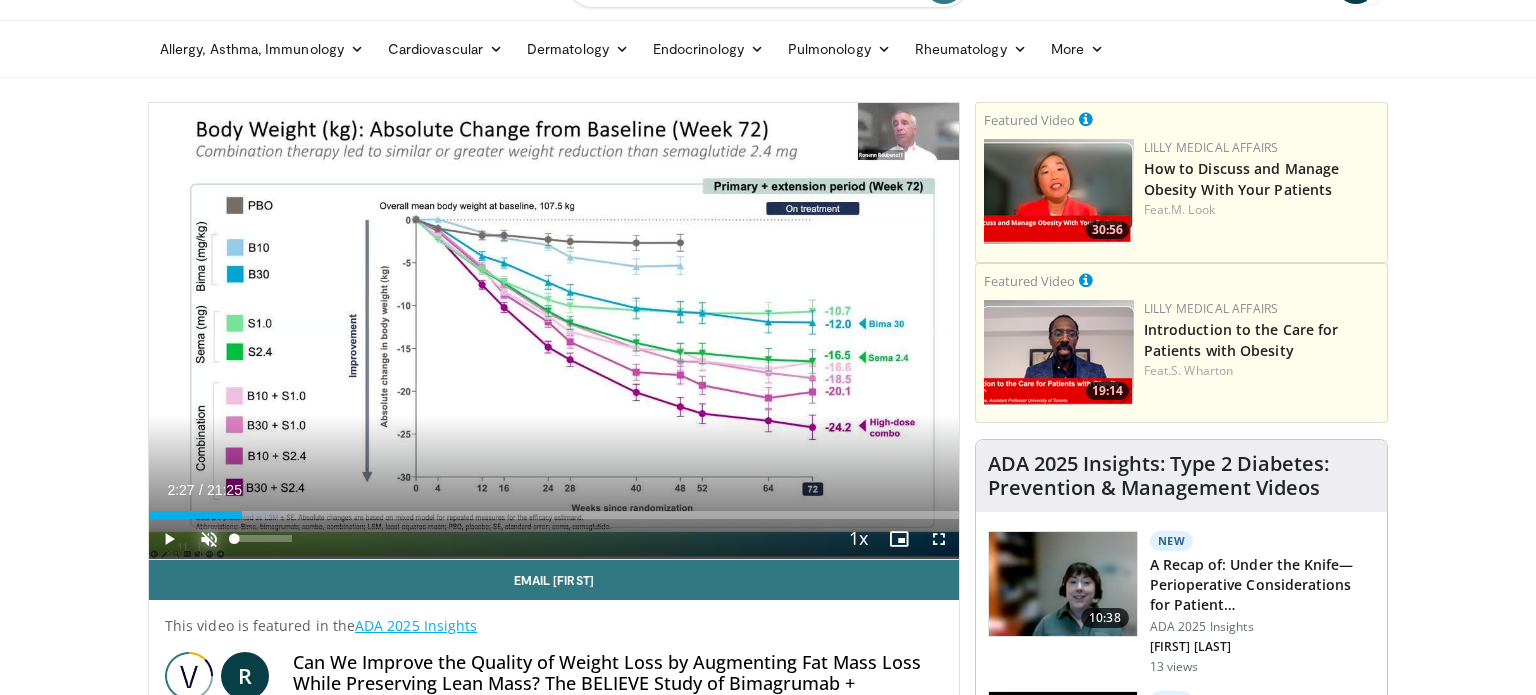 click at bounding box center (209, 539) 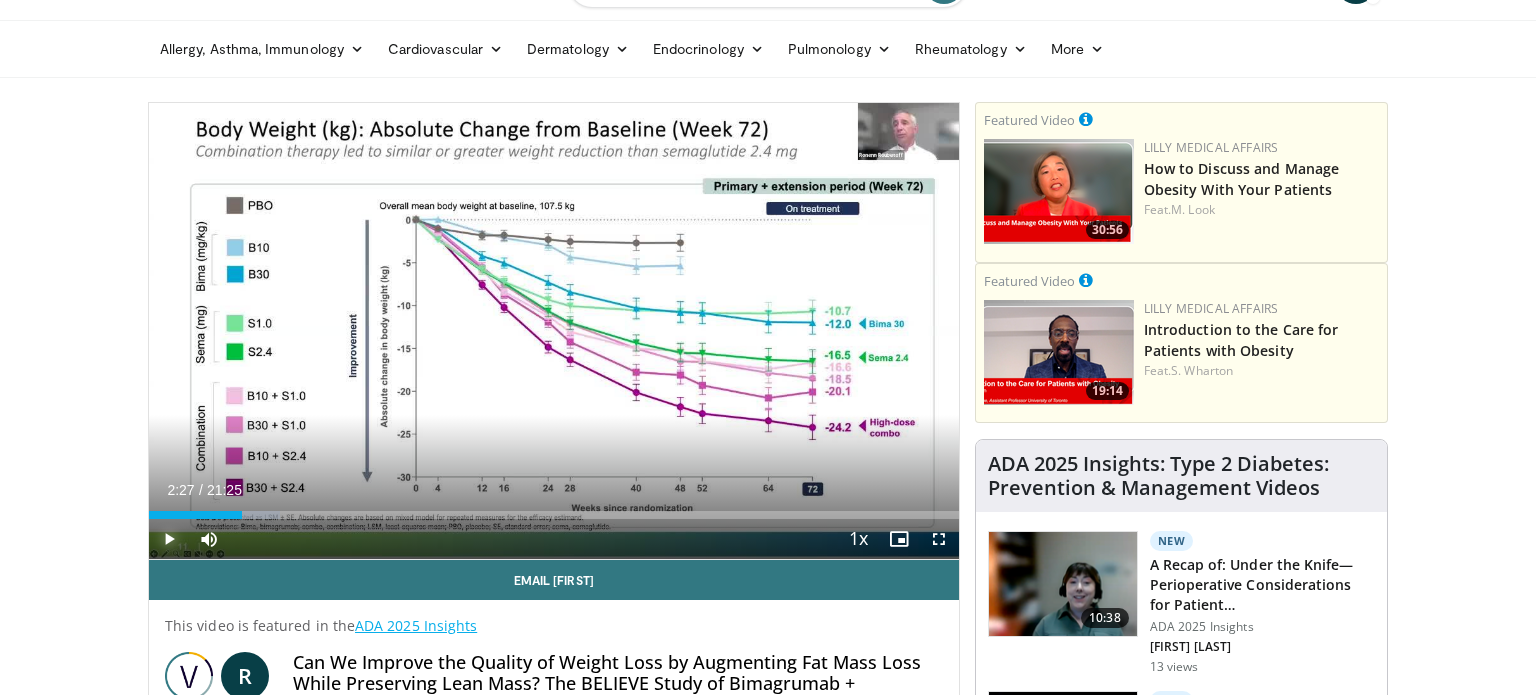 click at bounding box center [169, 539] 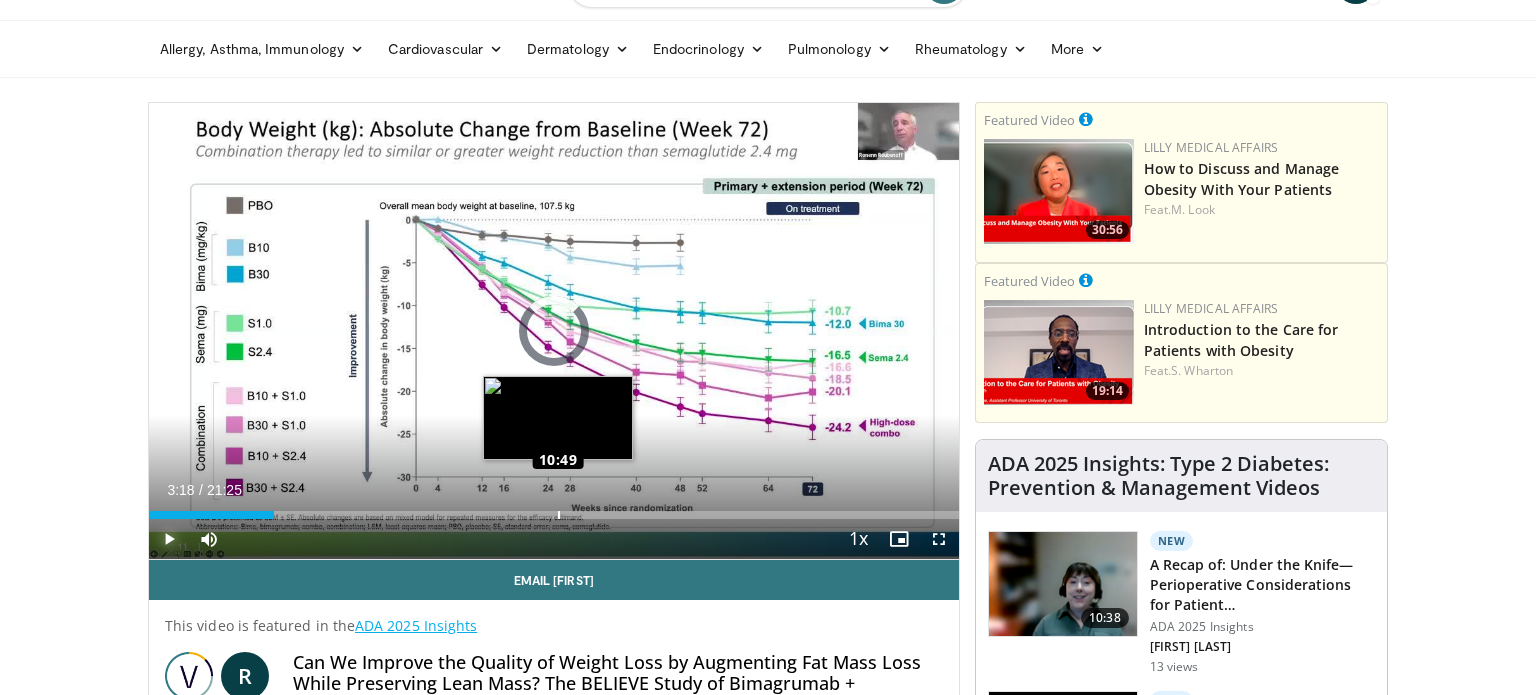 drag, startPoint x: 274, startPoint y: 515, endPoint x: 558, endPoint y: 515, distance: 284 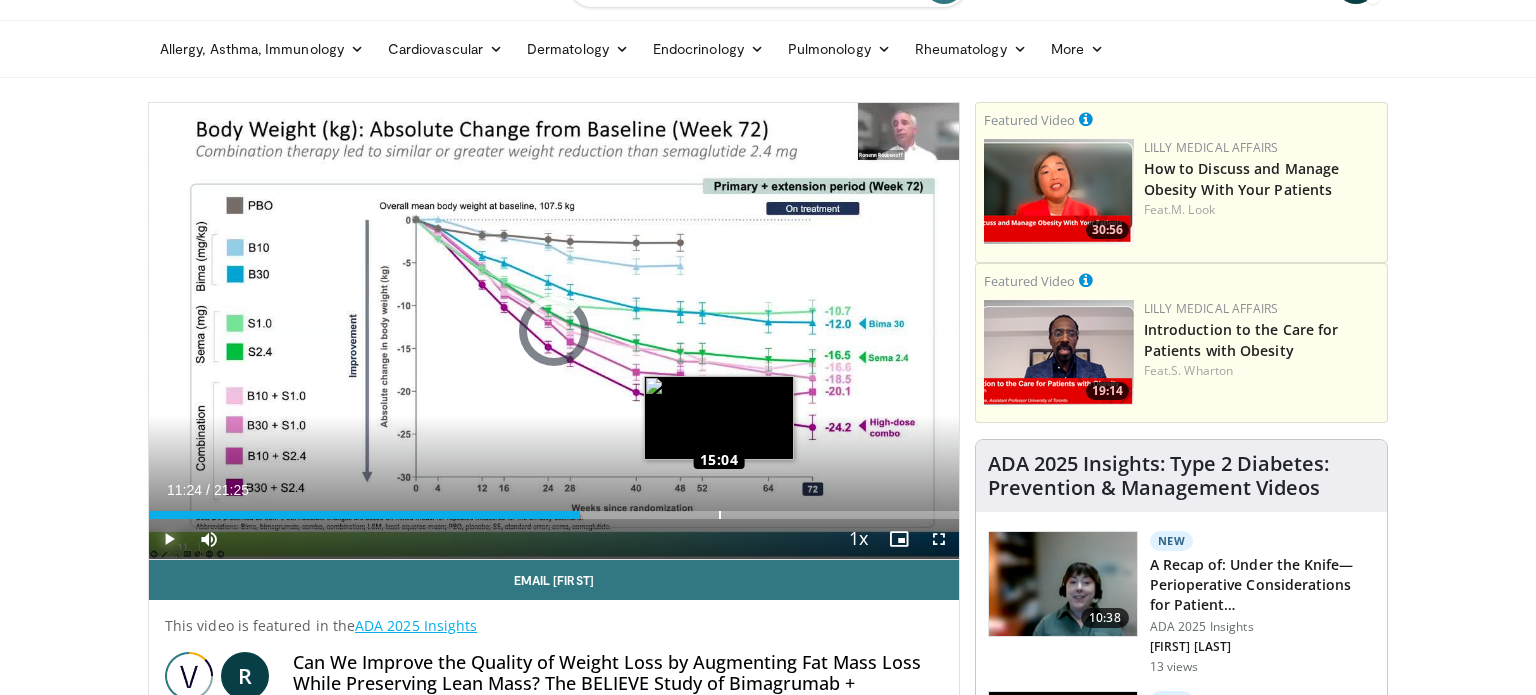 drag, startPoint x: 569, startPoint y: 515, endPoint x: 719, endPoint y: 516, distance: 150.00333 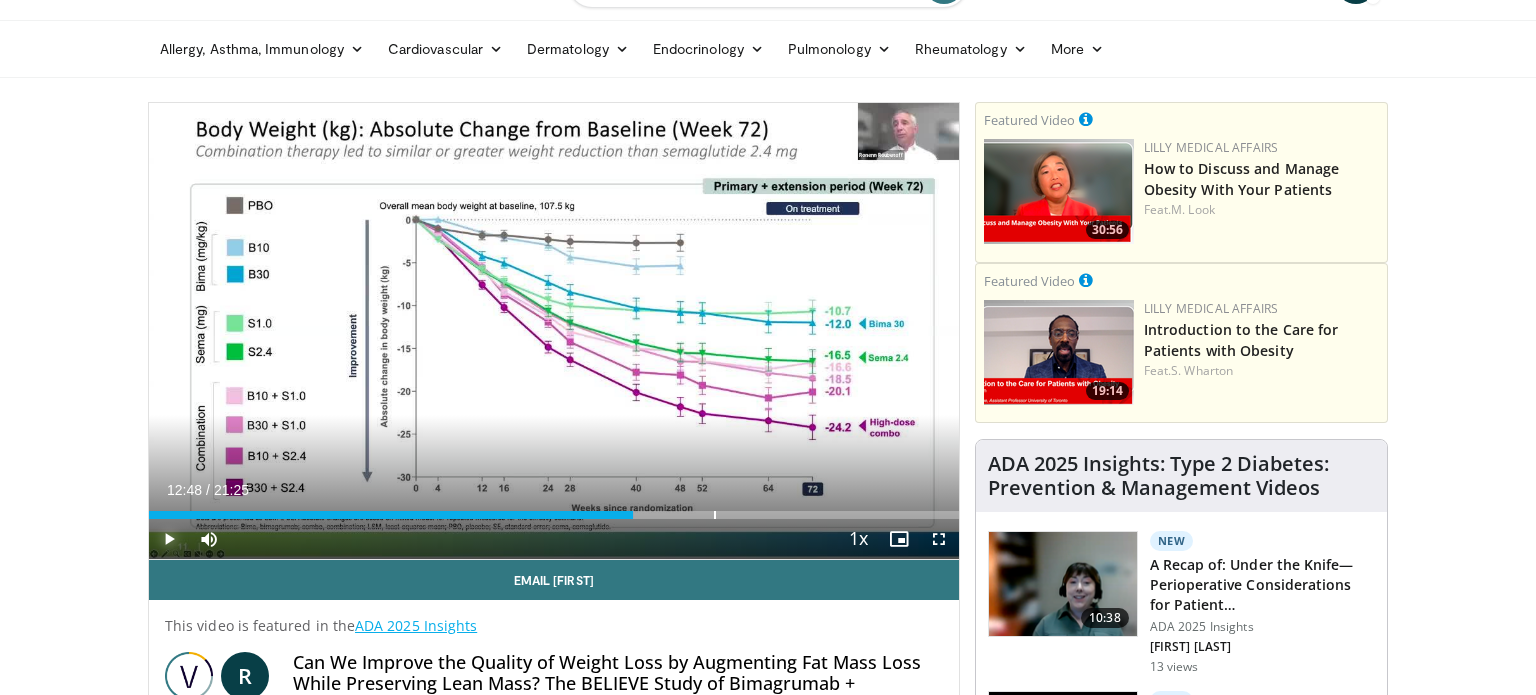 drag, startPoint x: 717, startPoint y: 517, endPoint x: 633, endPoint y: 518, distance: 84.00595 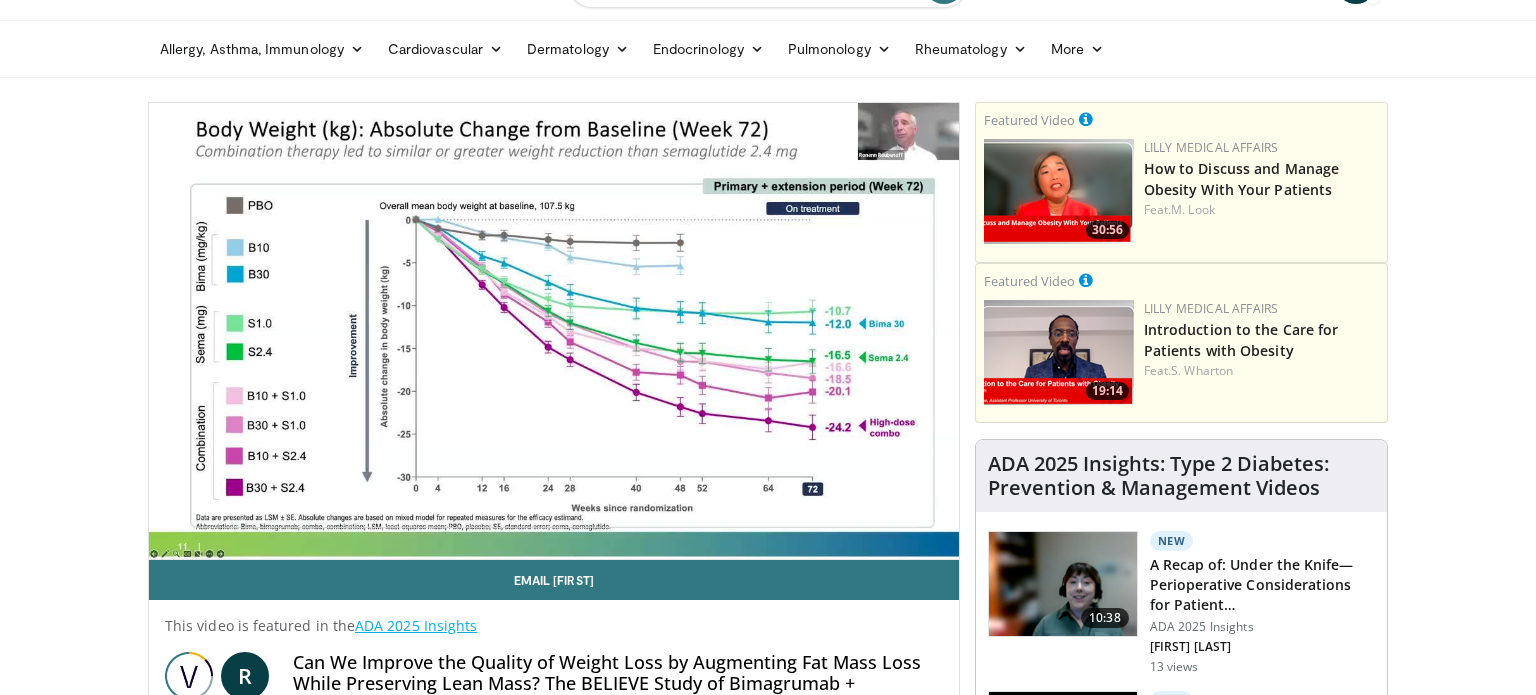 click on "**********" at bounding box center [554, 331] 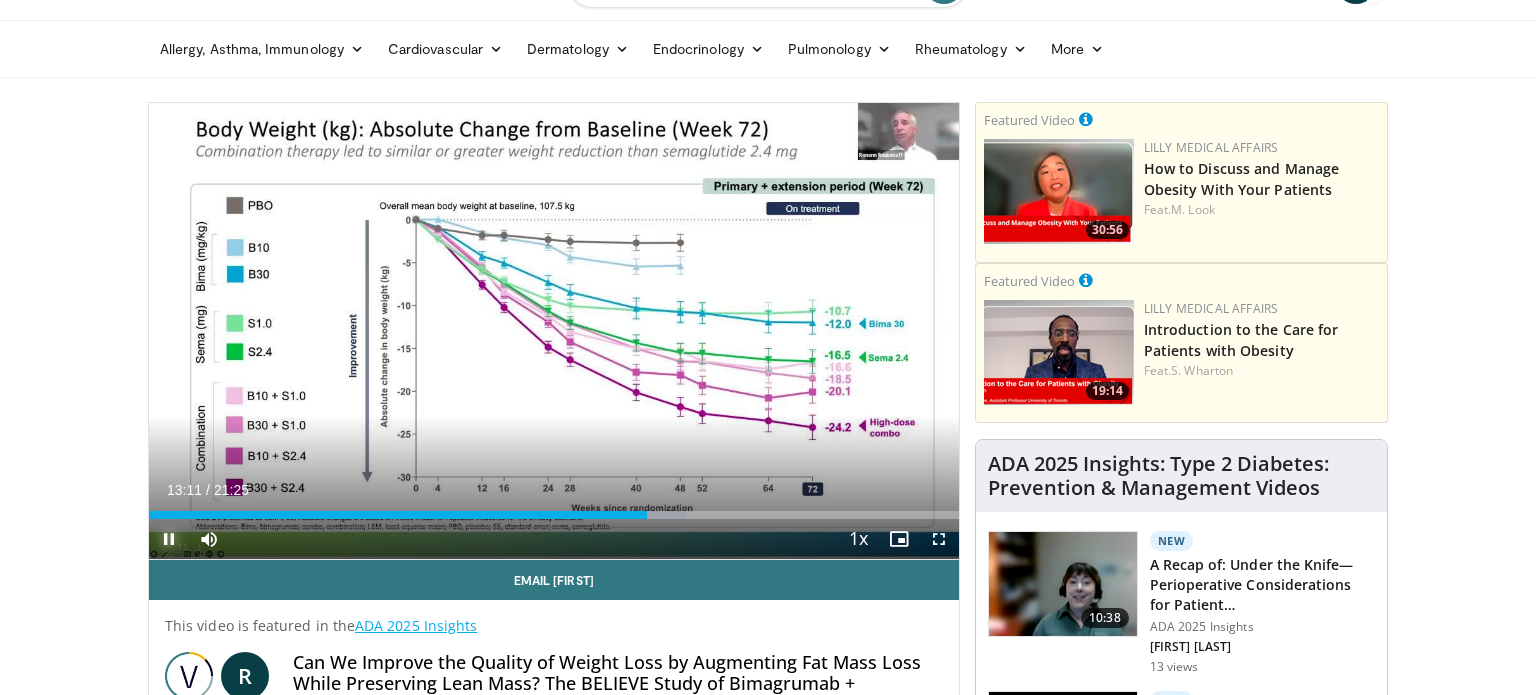 click at bounding box center [169, 539] 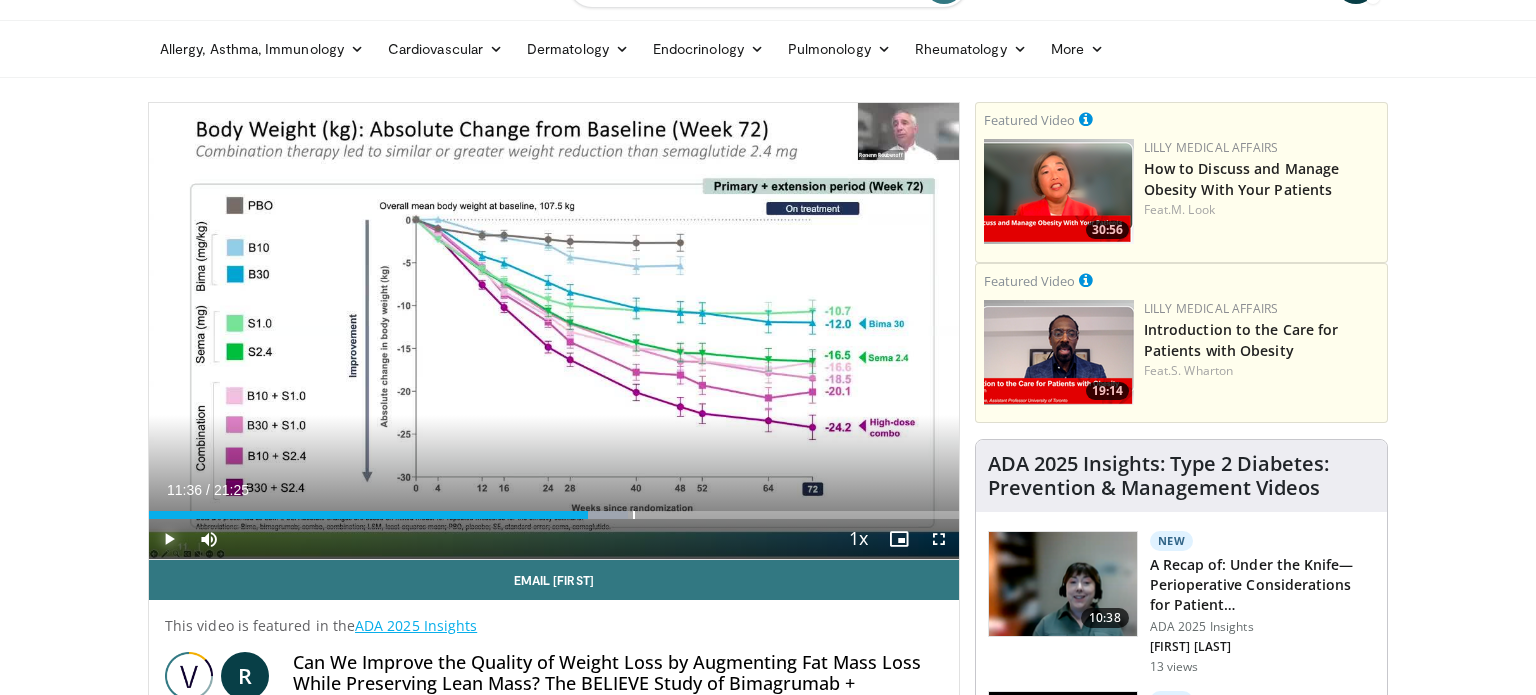 drag, startPoint x: 645, startPoint y: 517, endPoint x: 587, endPoint y: 518, distance: 58.00862 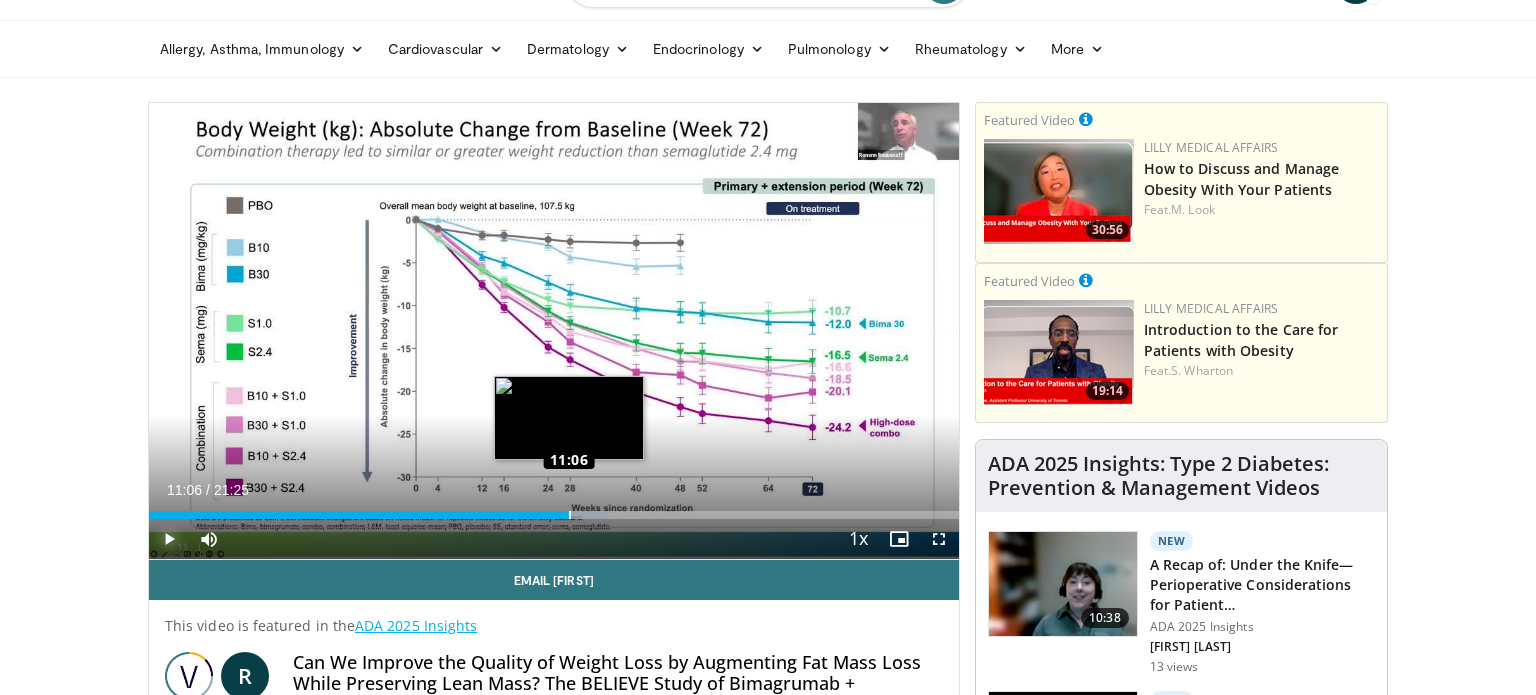 drag, startPoint x: 587, startPoint y: 511, endPoint x: 568, endPoint y: 514, distance: 19.235384 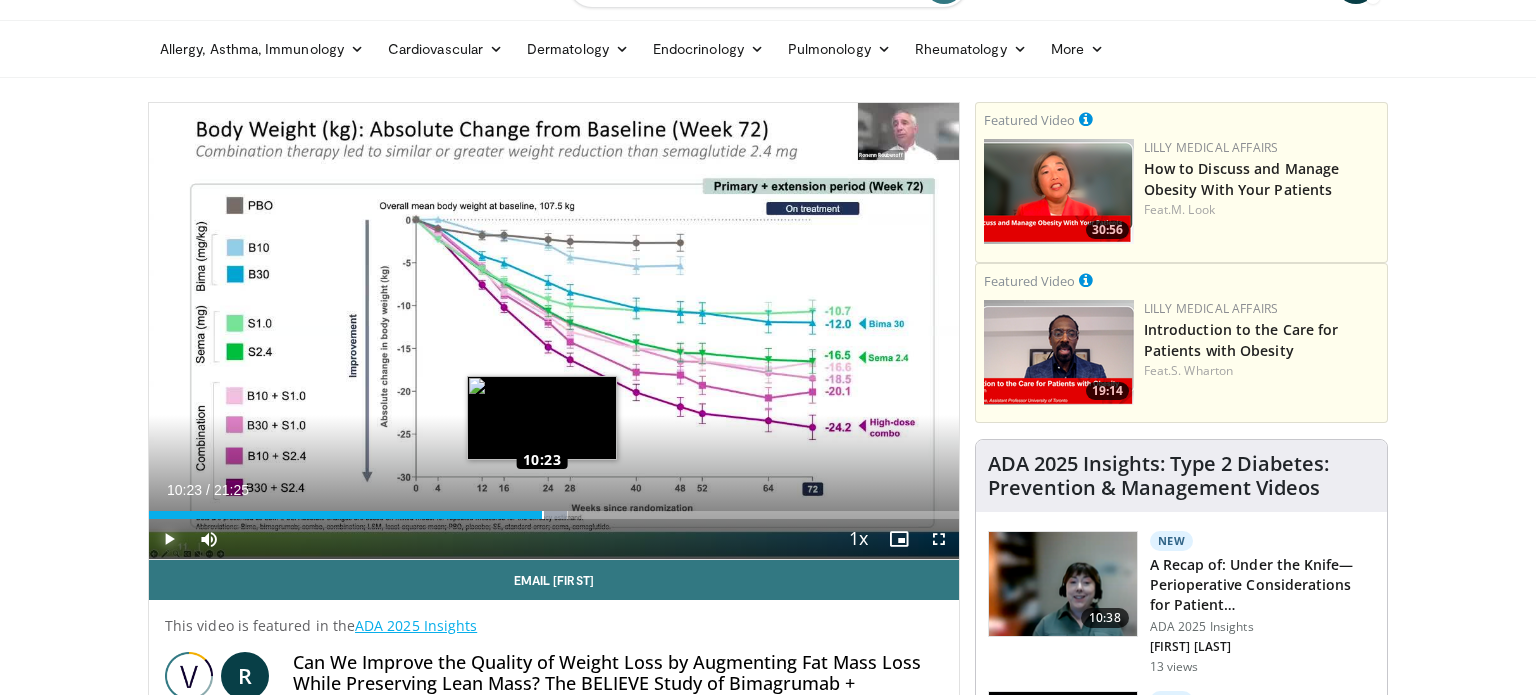 drag, startPoint x: 568, startPoint y: 516, endPoint x: 541, endPoint y: 515, distance: 27.018513 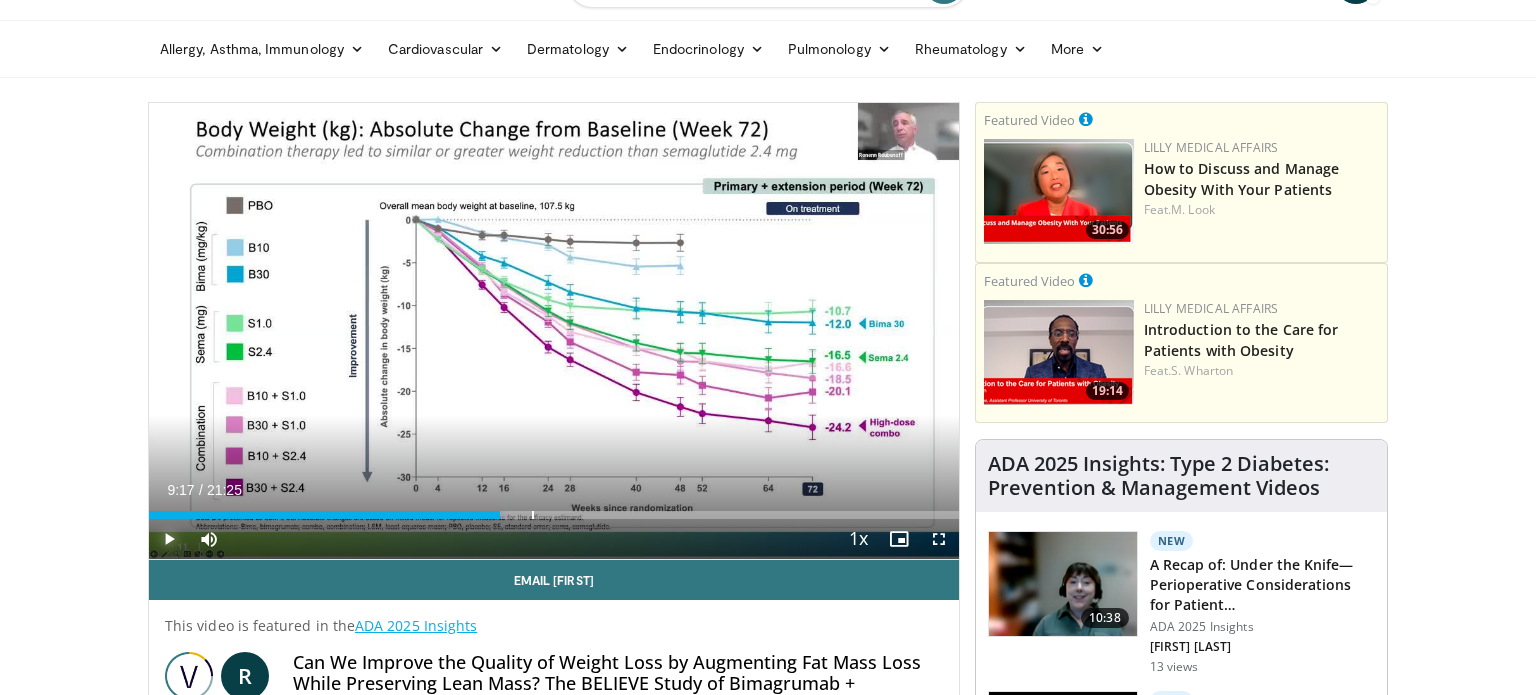 drag, startPoint x: 537, startPoint y: 516, endPoint x: 500, endPoint y: 518, distance: 37.054016 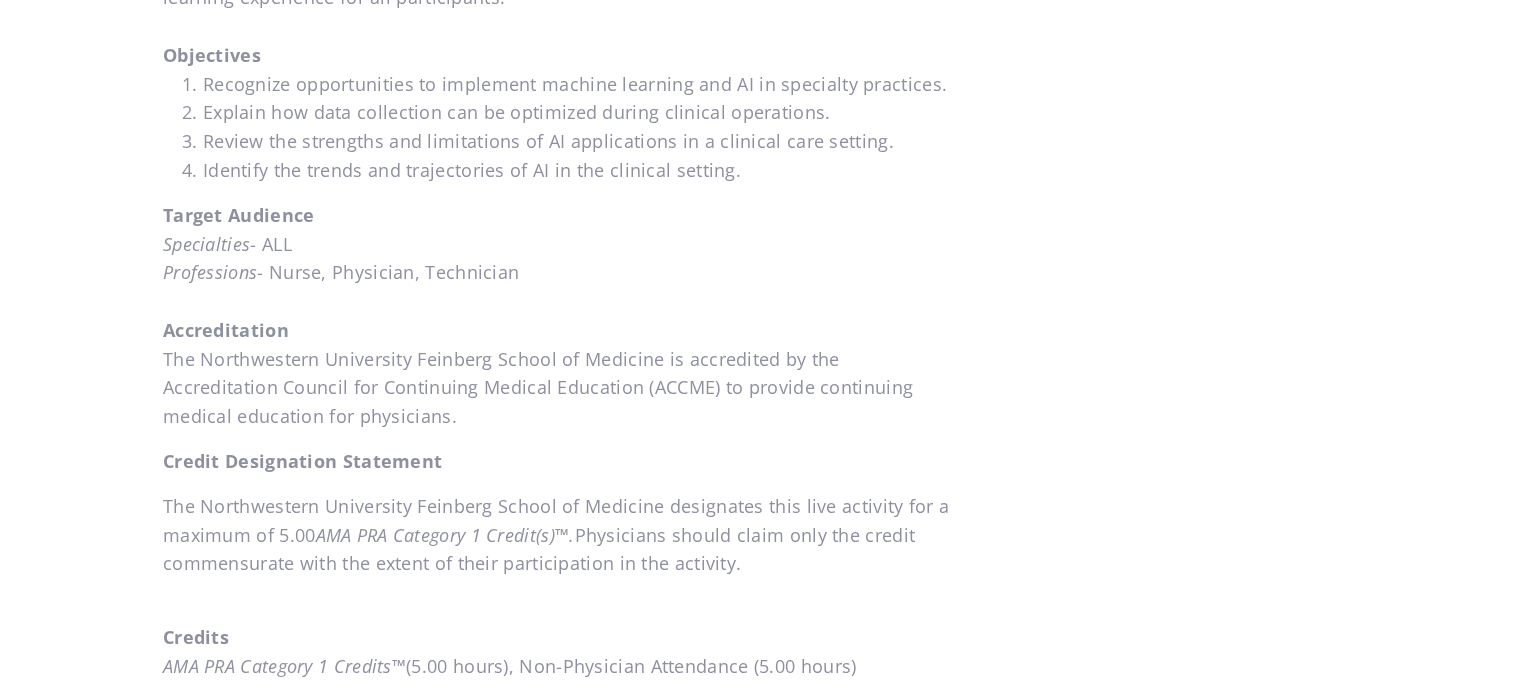 scroll, scrollTop: 836, scrollLeft: 0, axis: vertical 